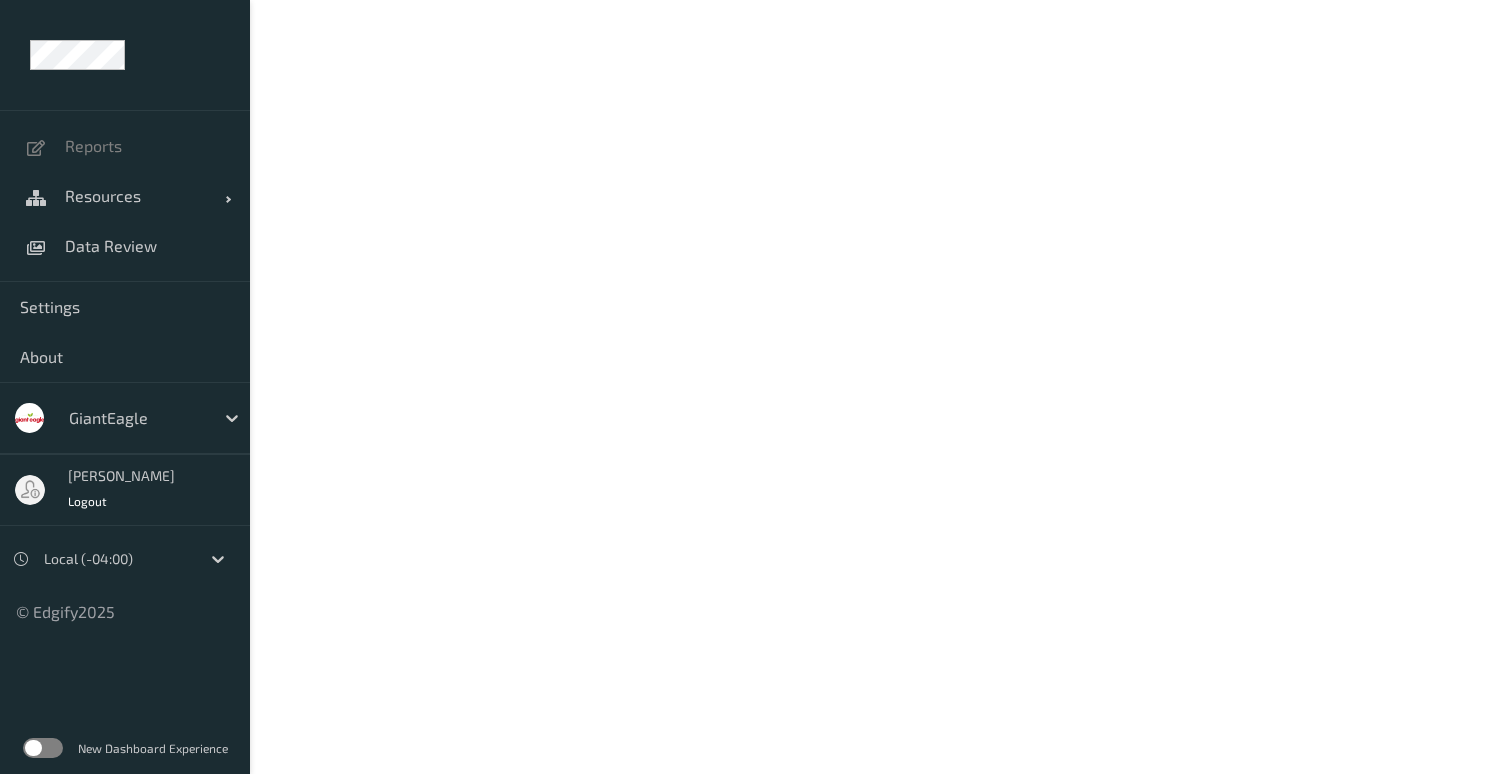 scroll, scrollTop: 0, scrollLeft: 0, axis: both 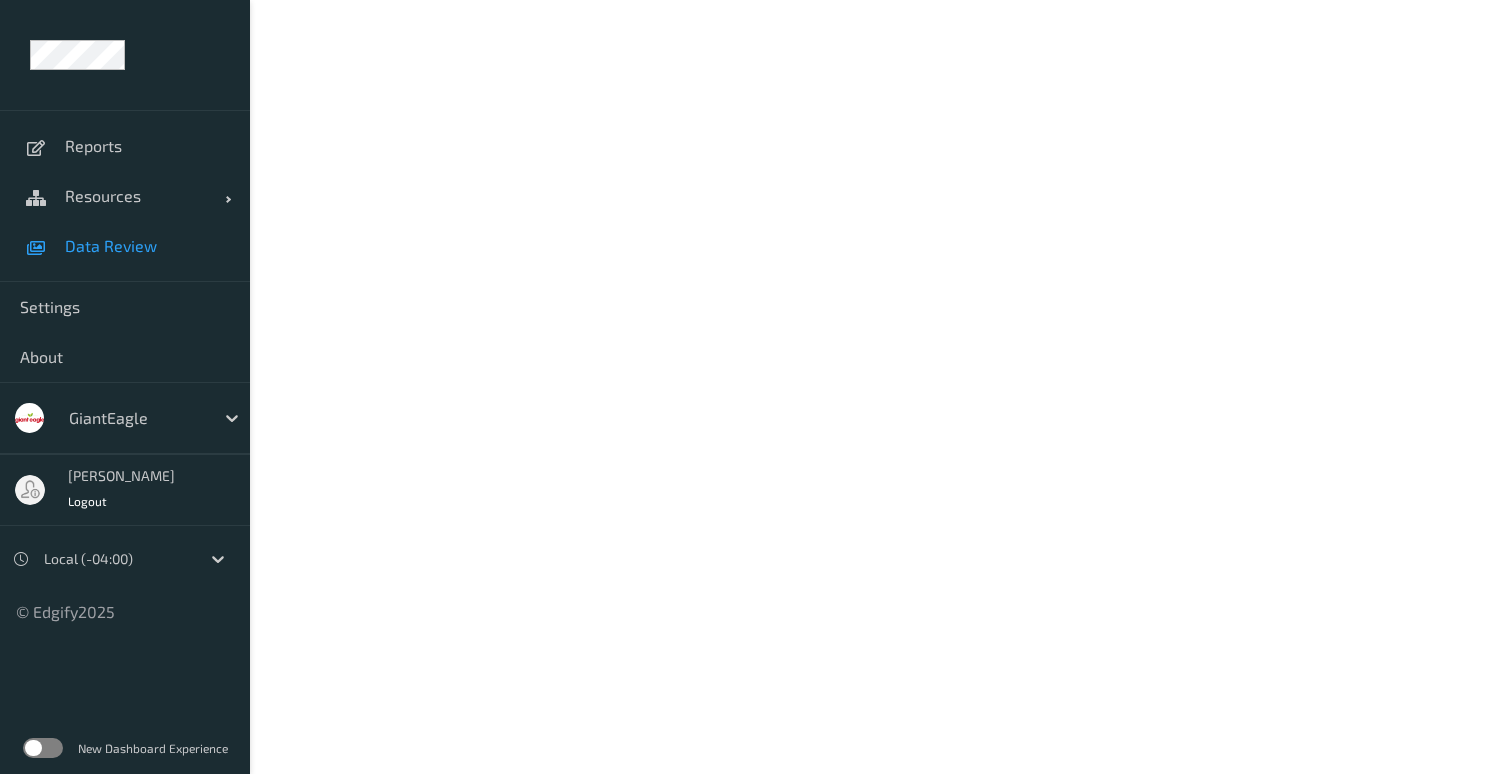 click on "Data Review" at bounding box center (125, 246) 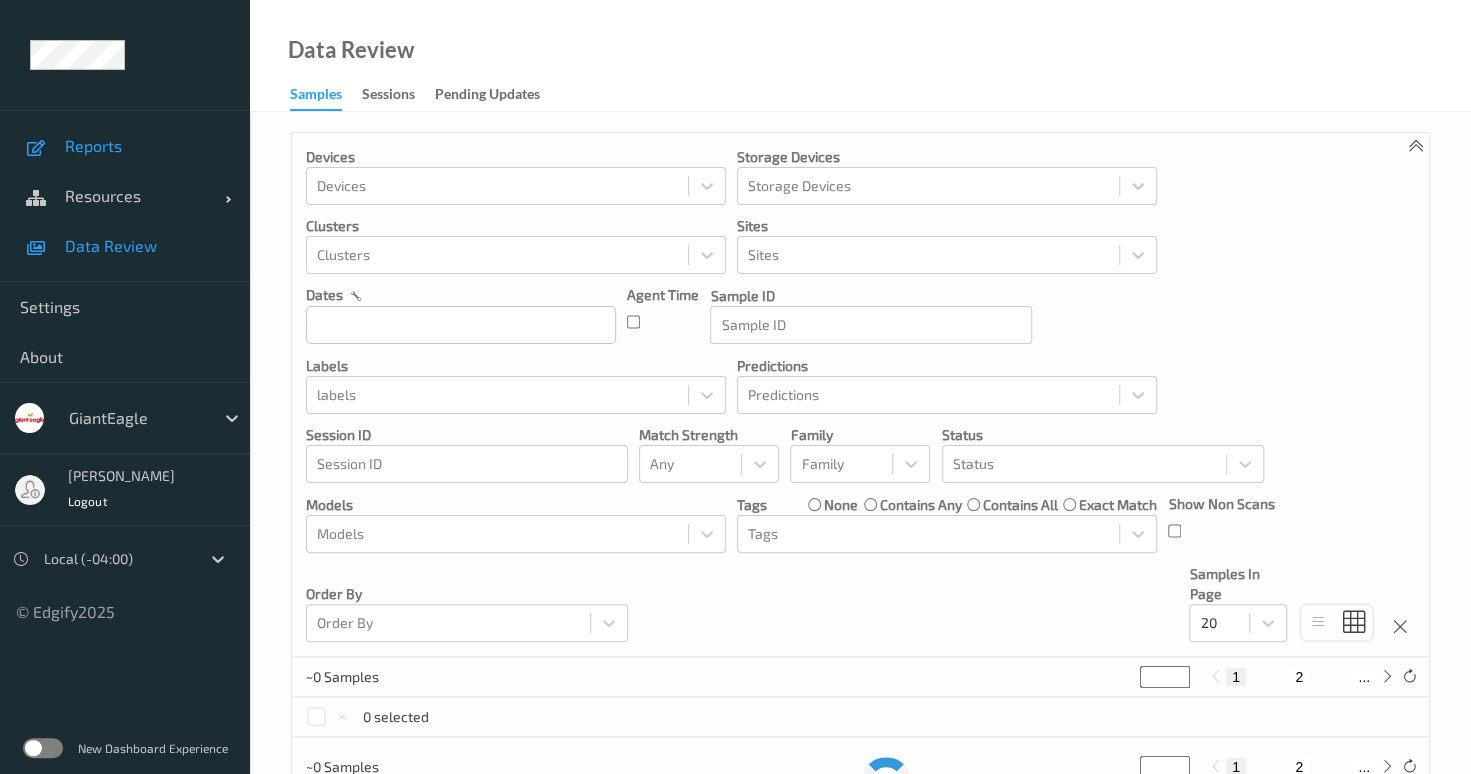 click on "Reports" at bounding box center (147, 146) 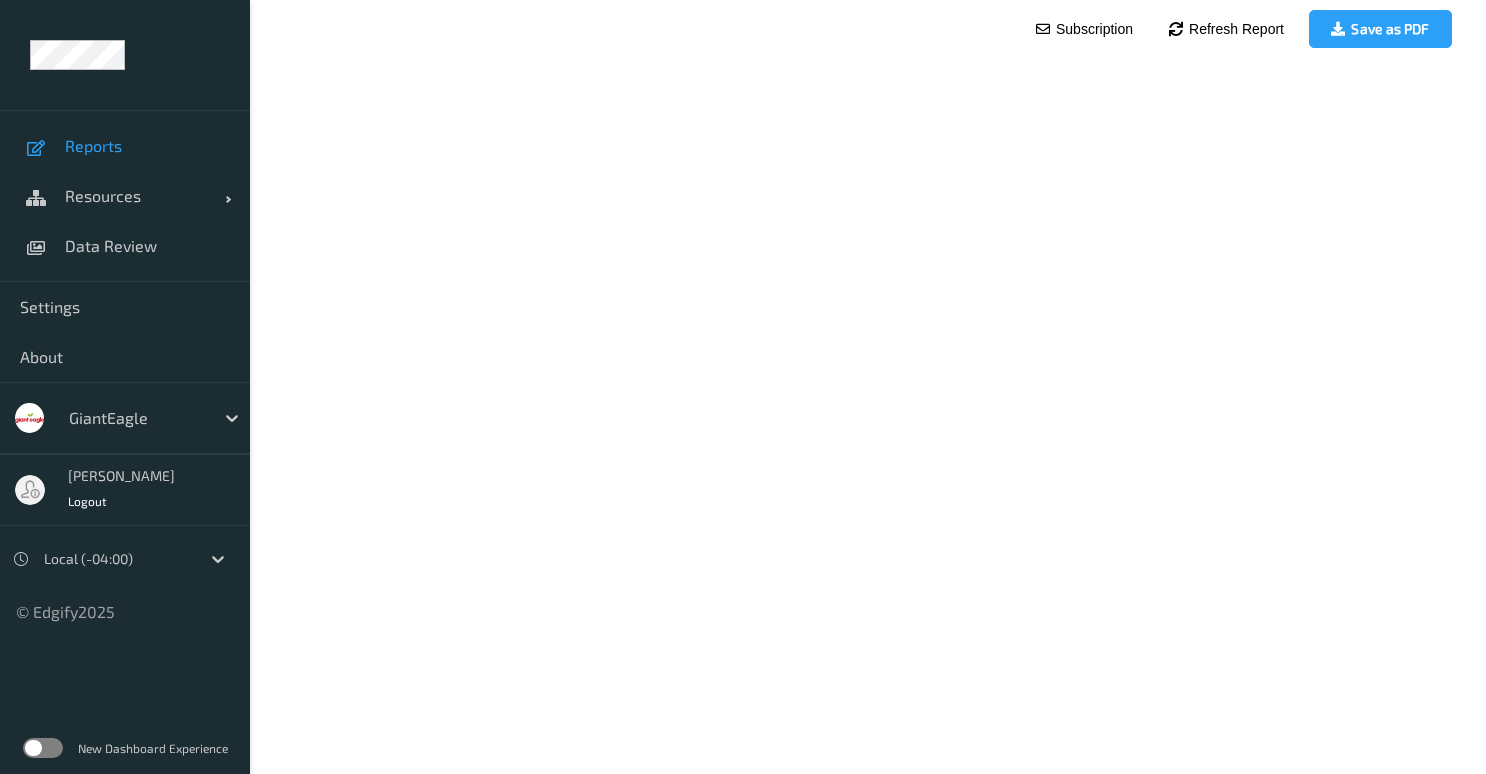 scroll, scrollTop: 0, scrollLeft: 0, axis: both 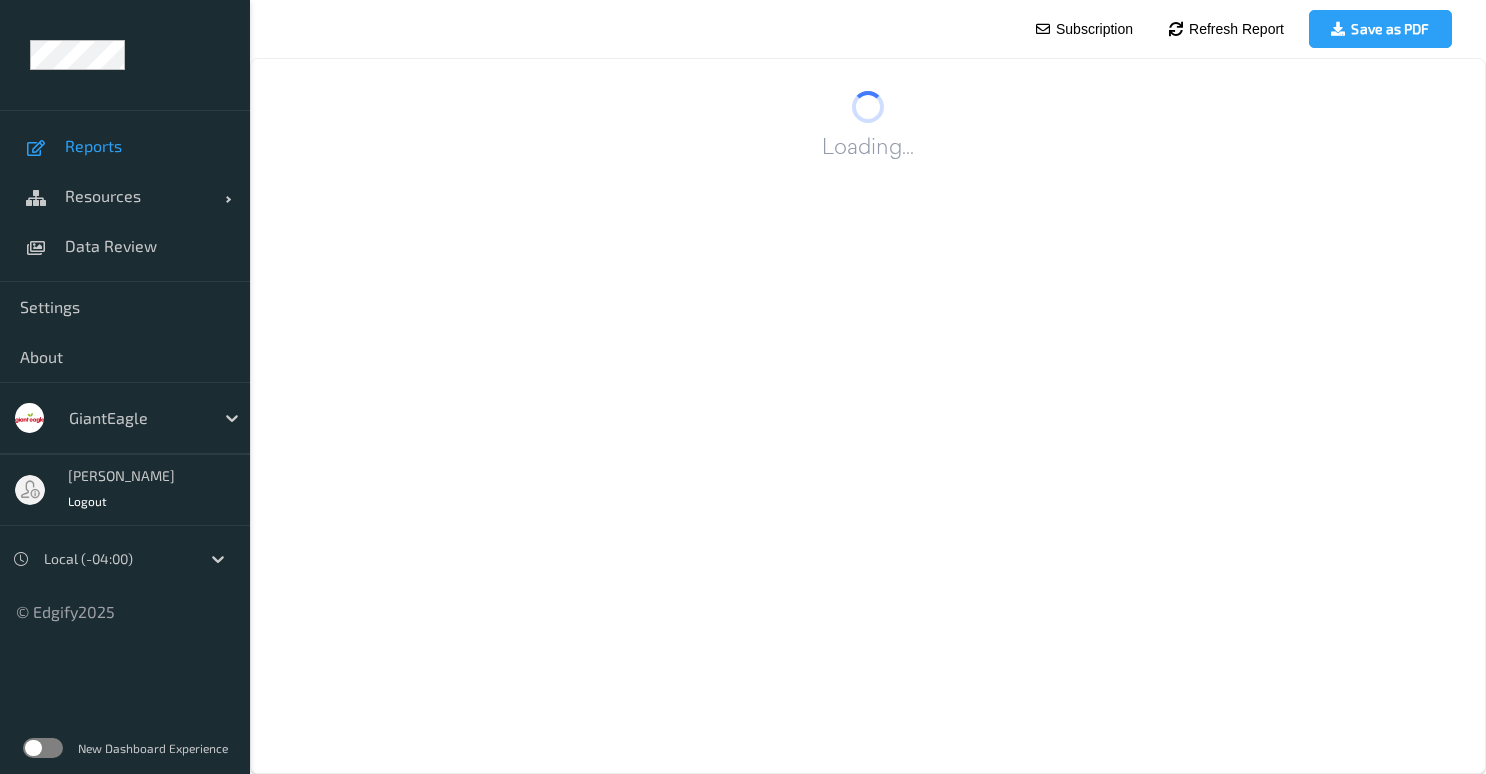 click on "Reports" at bounding box center (147, 146) 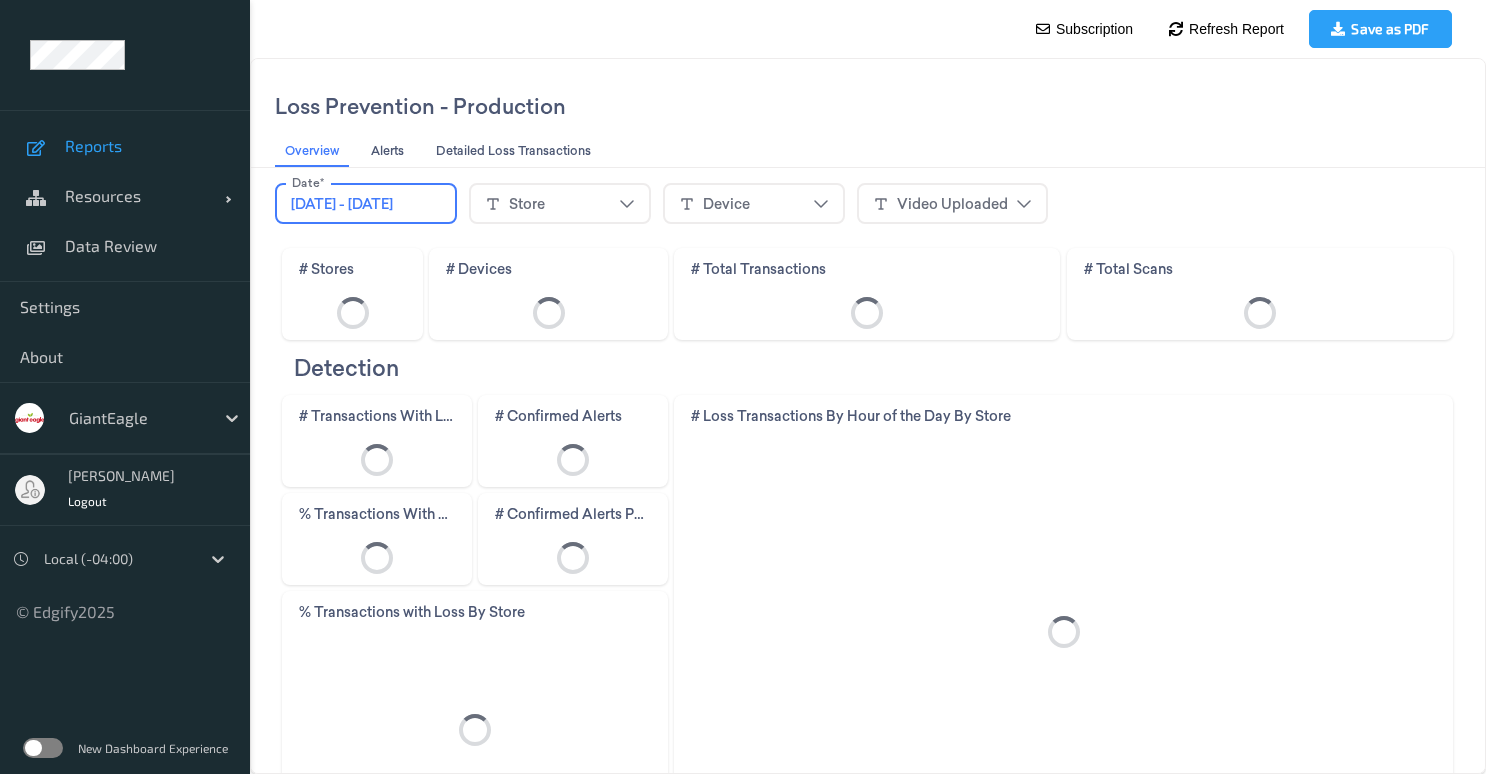 click 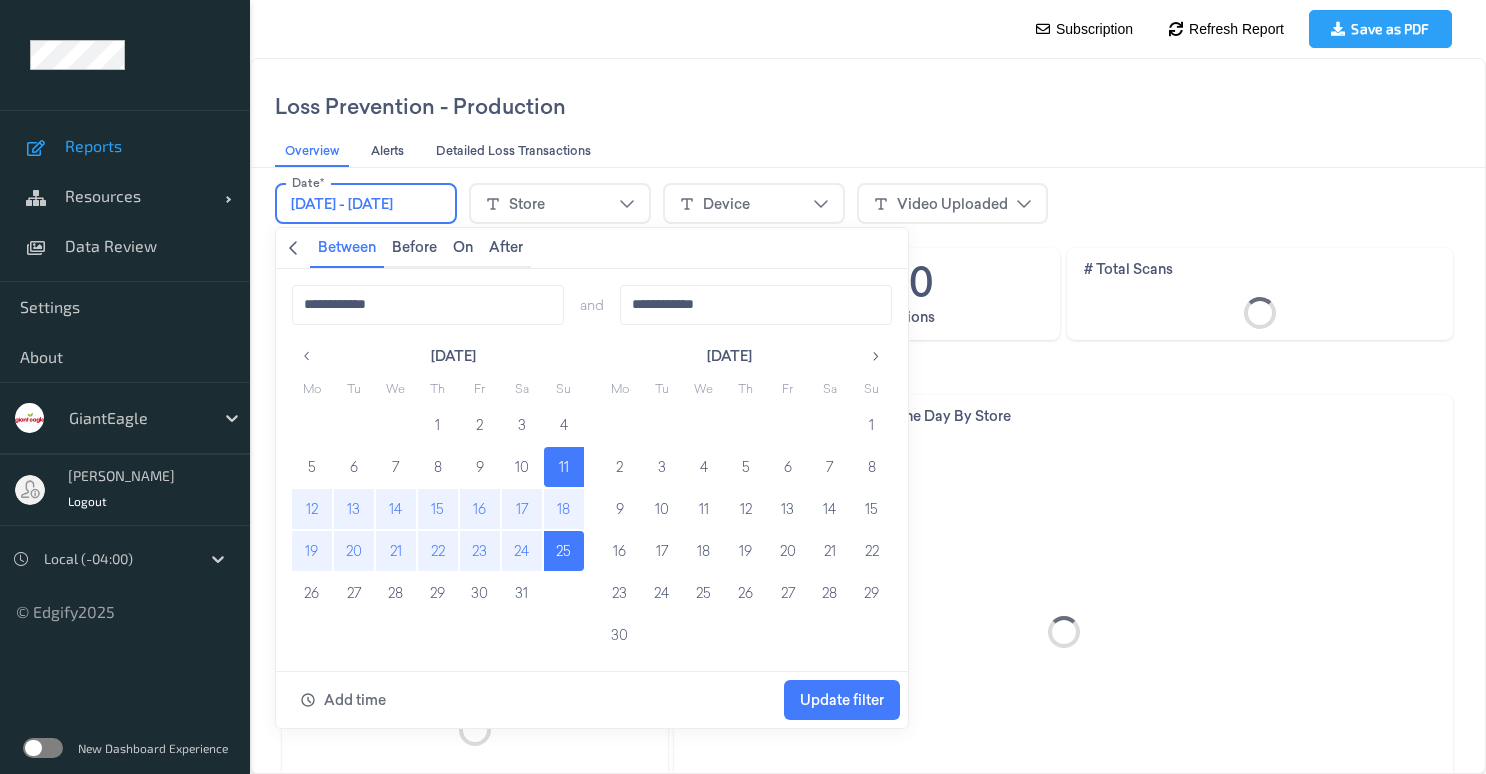 click 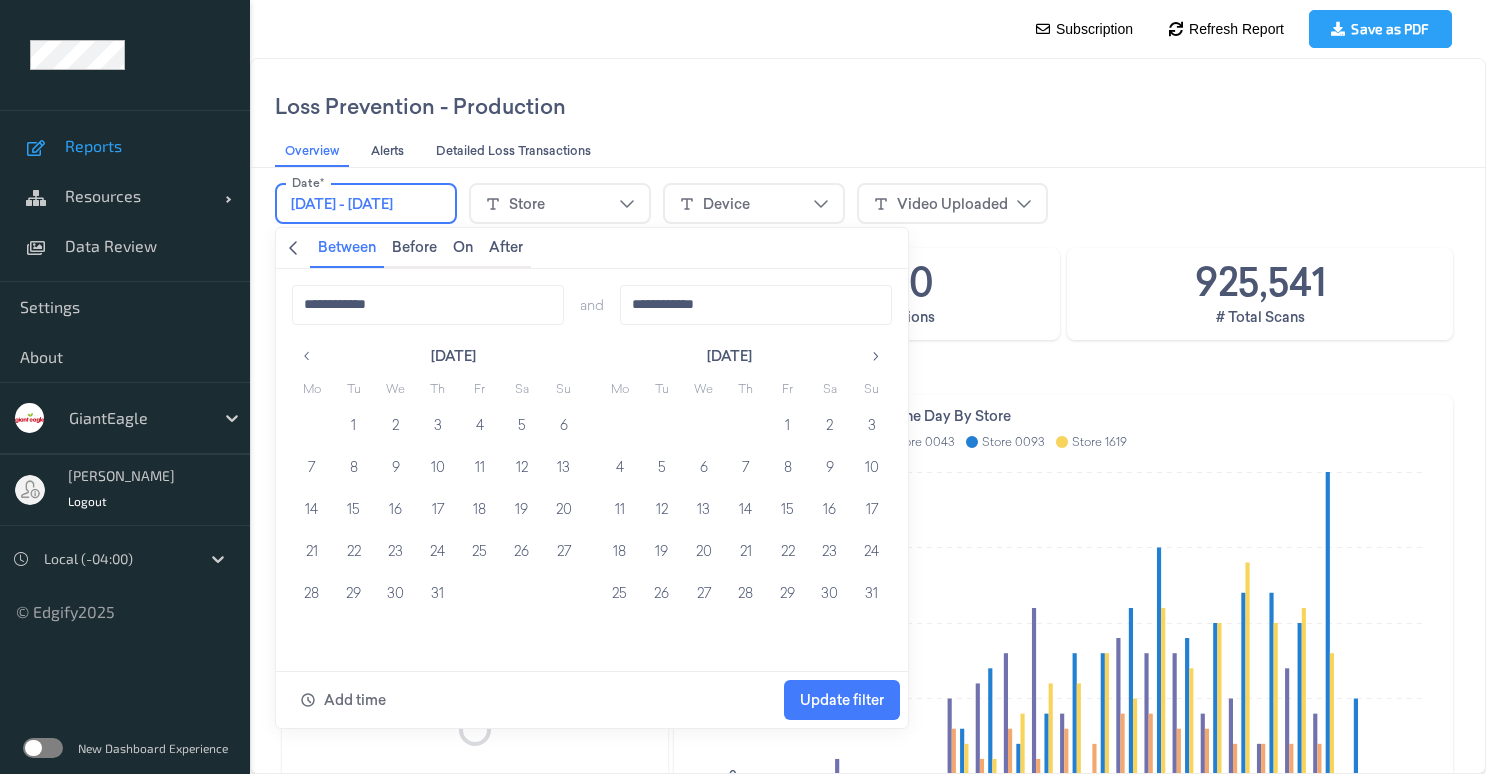 click 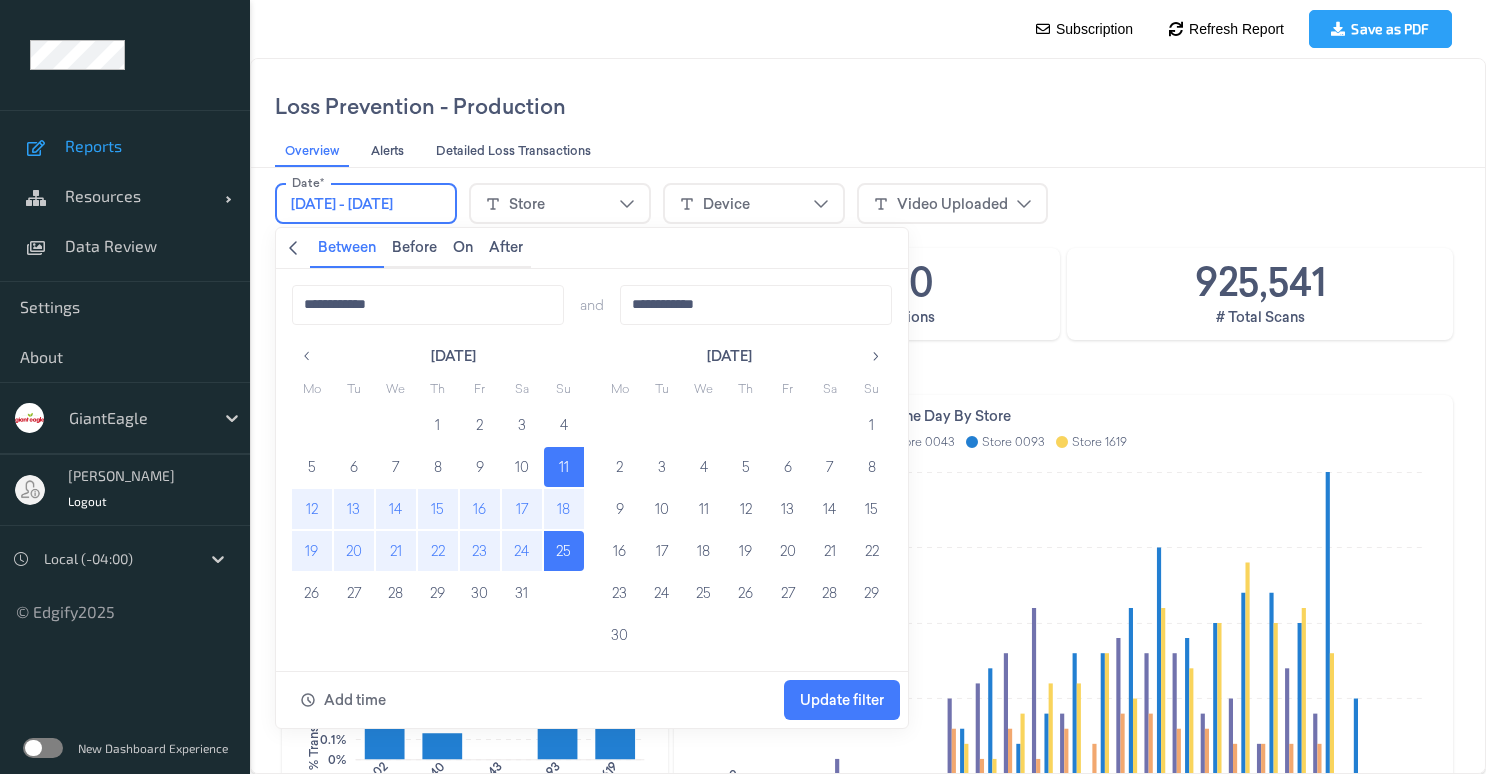 click on "30" at bounding box center (620, 635) 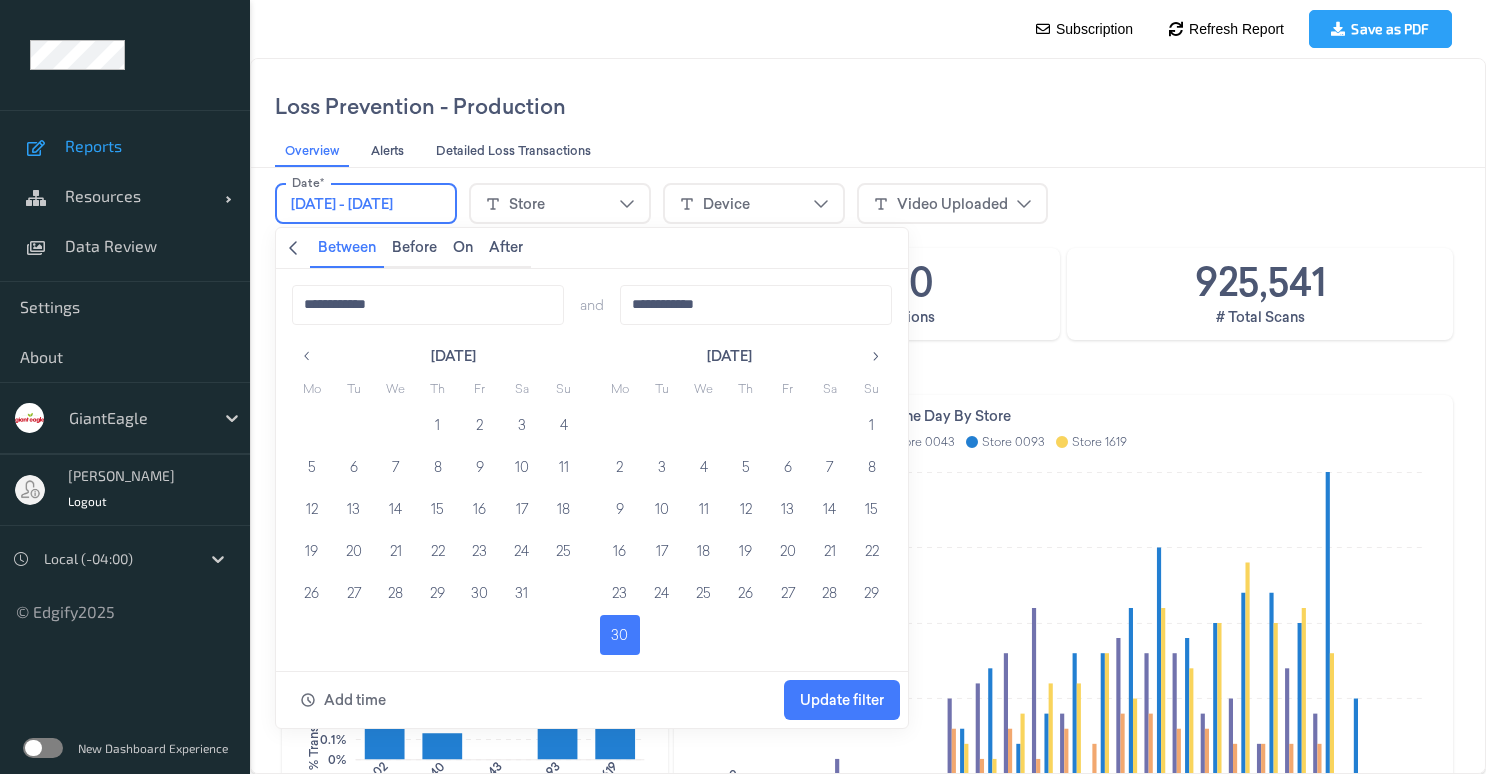 click 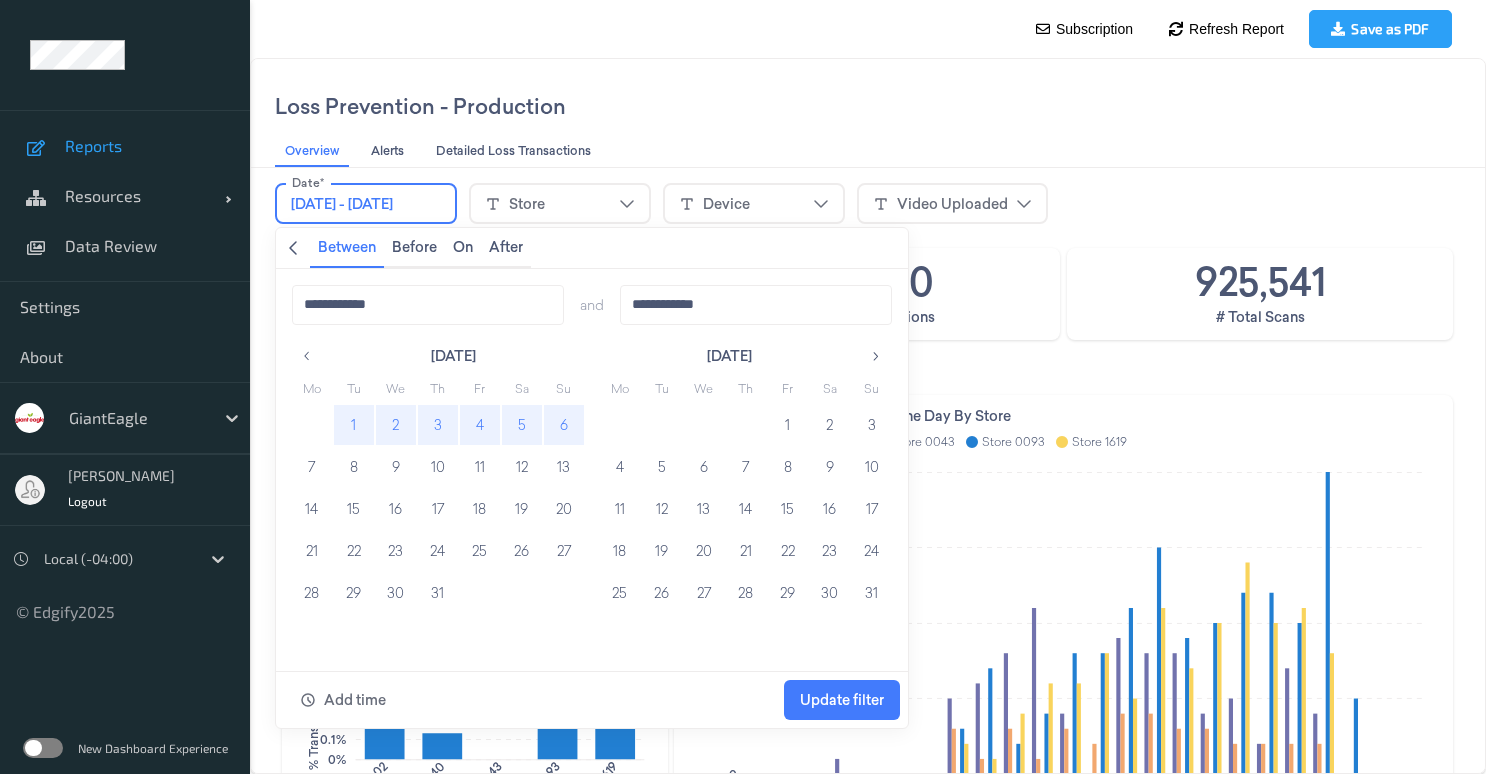 click on "6" at bounding box center [564, 425] 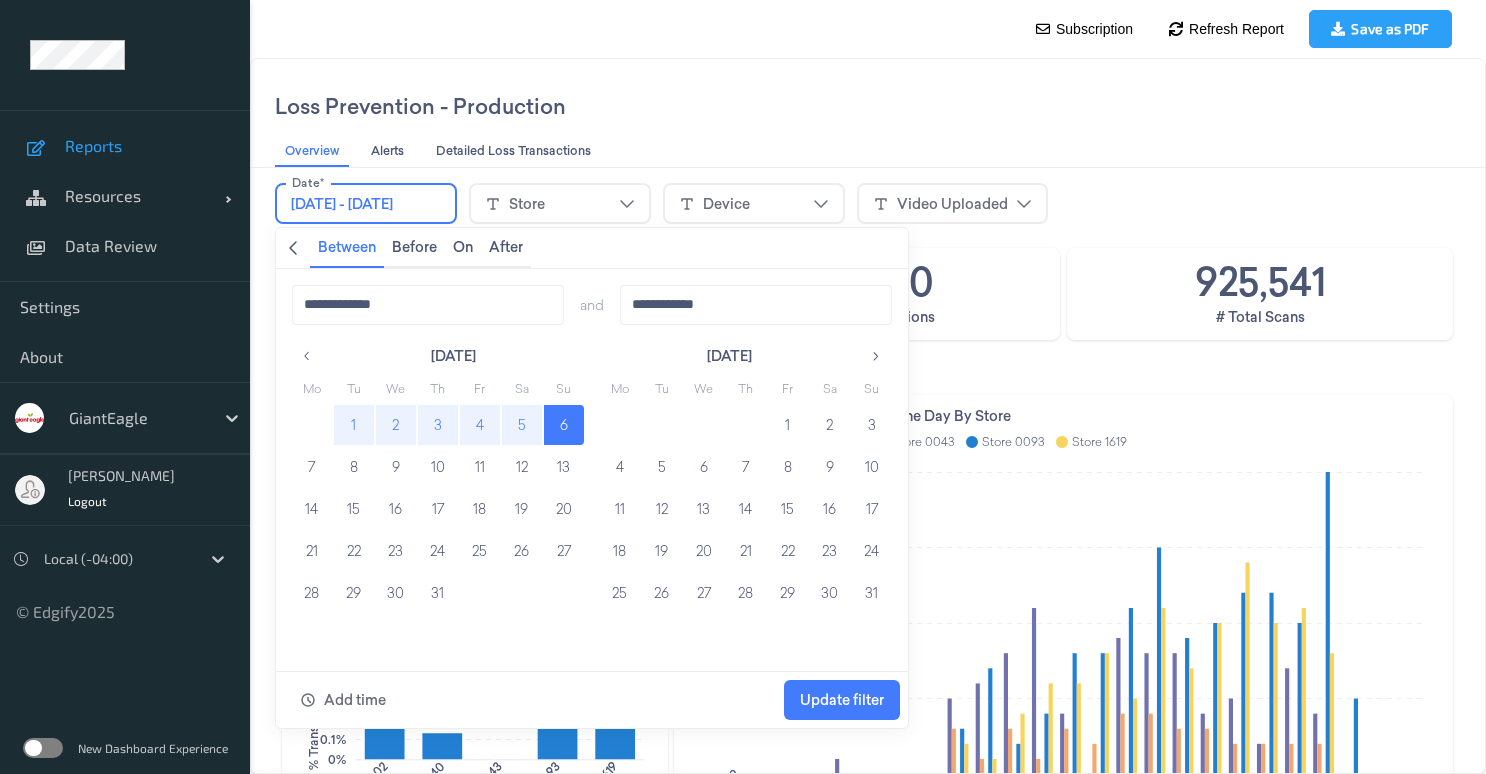 click on "Update filter" at bounding box center (842, 700) 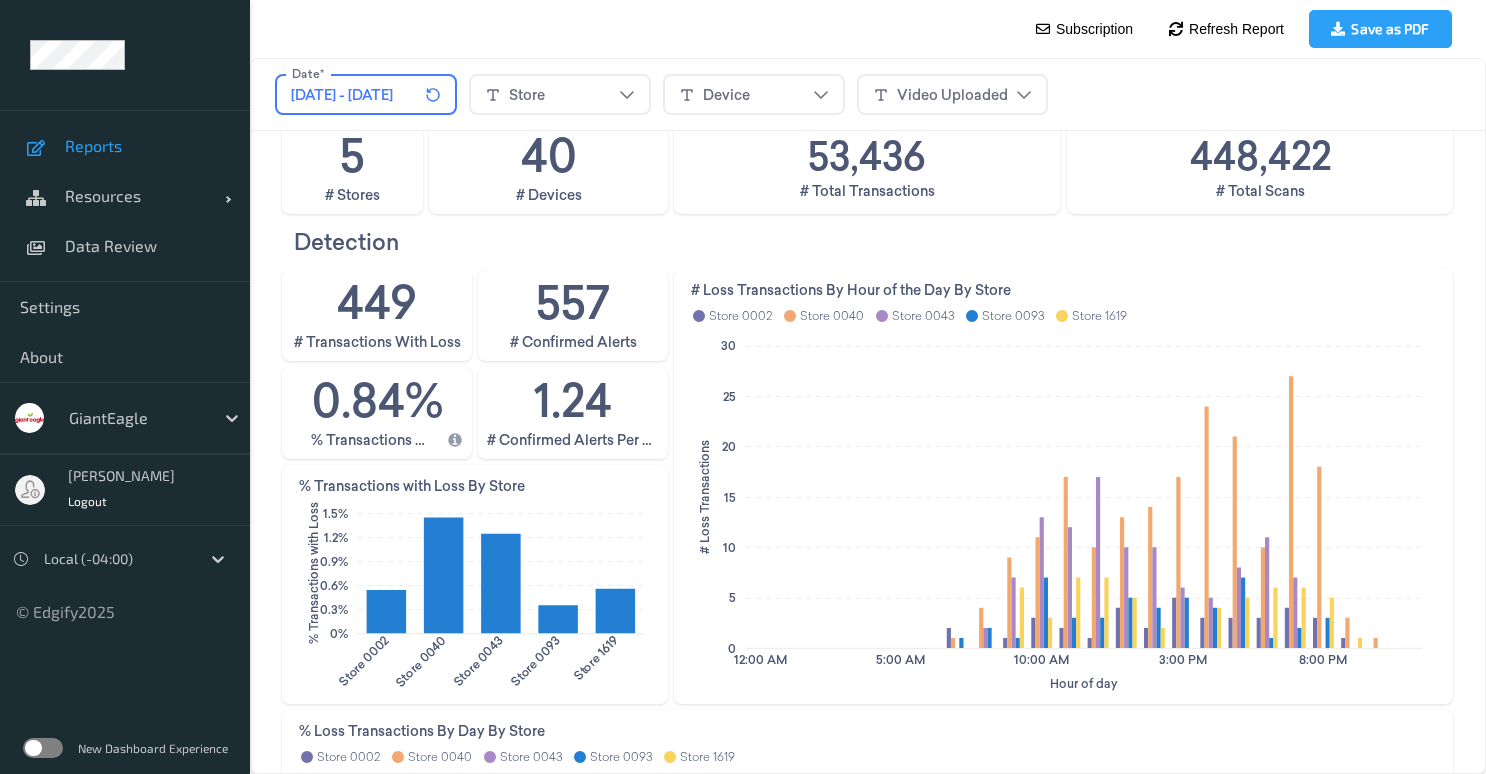 scroll, scrollTop: 0, scrollLeft: 0, axis: both 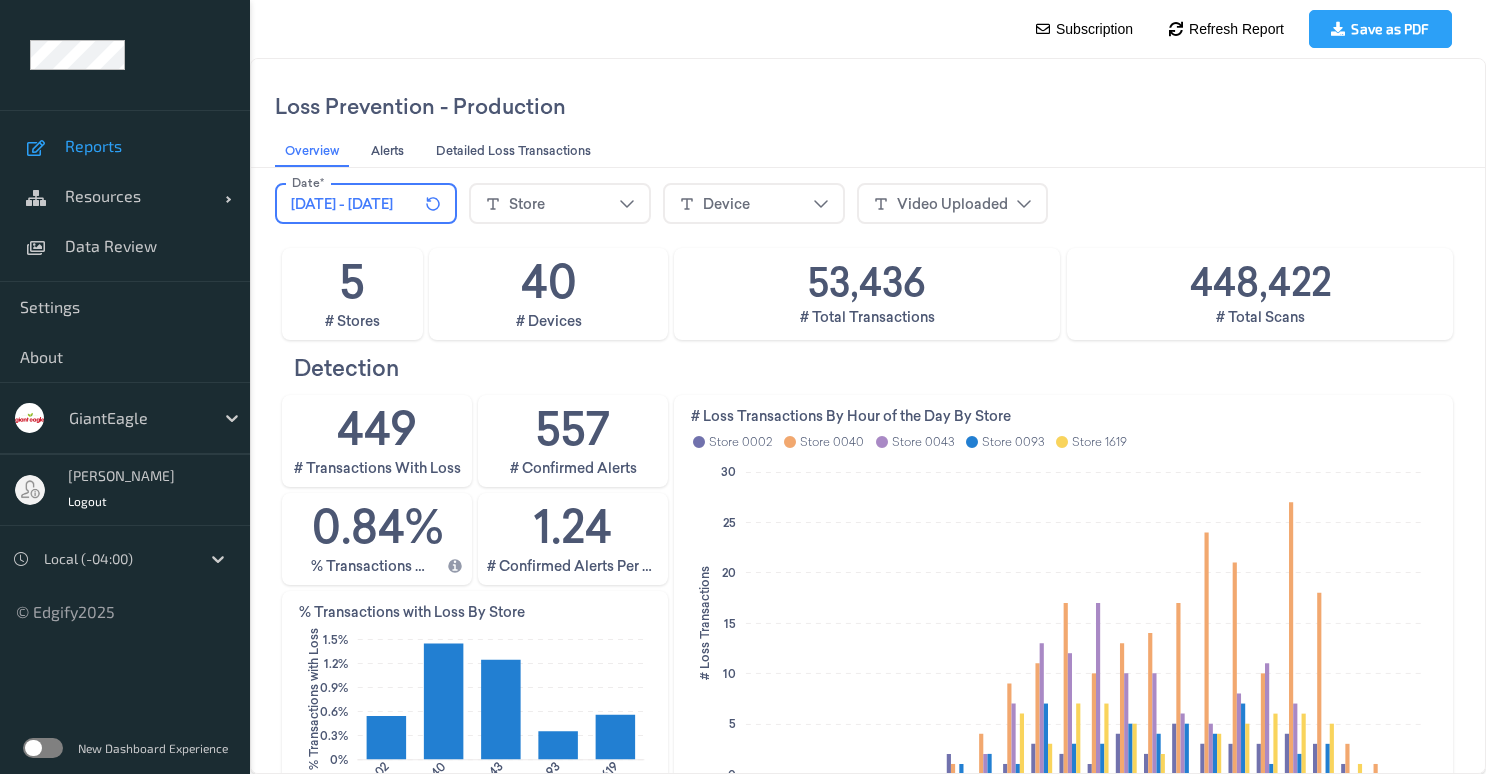 click on "Store" at bounding box center (560, 203) 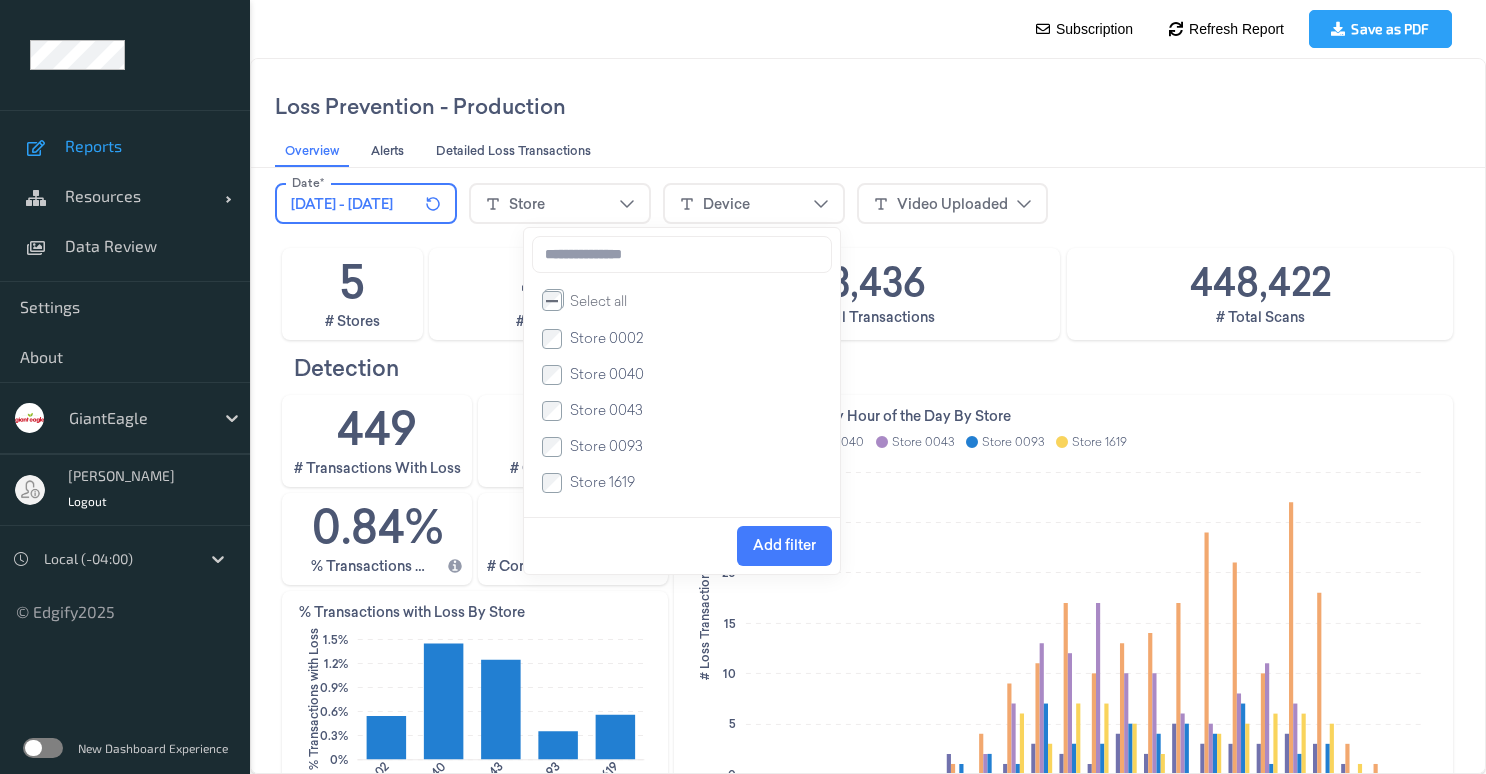click on "Add filter" at bounding box center (784, 545) 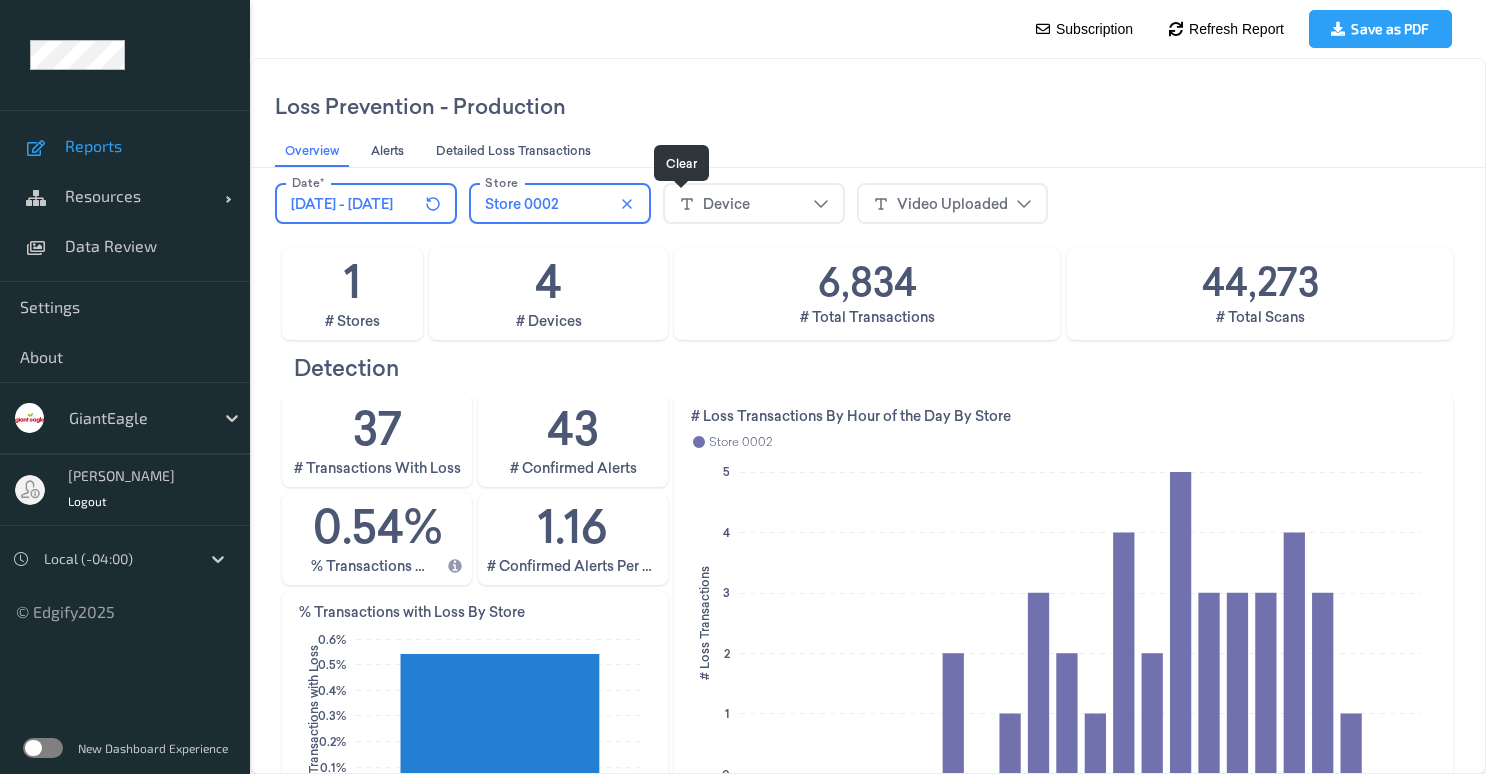 click 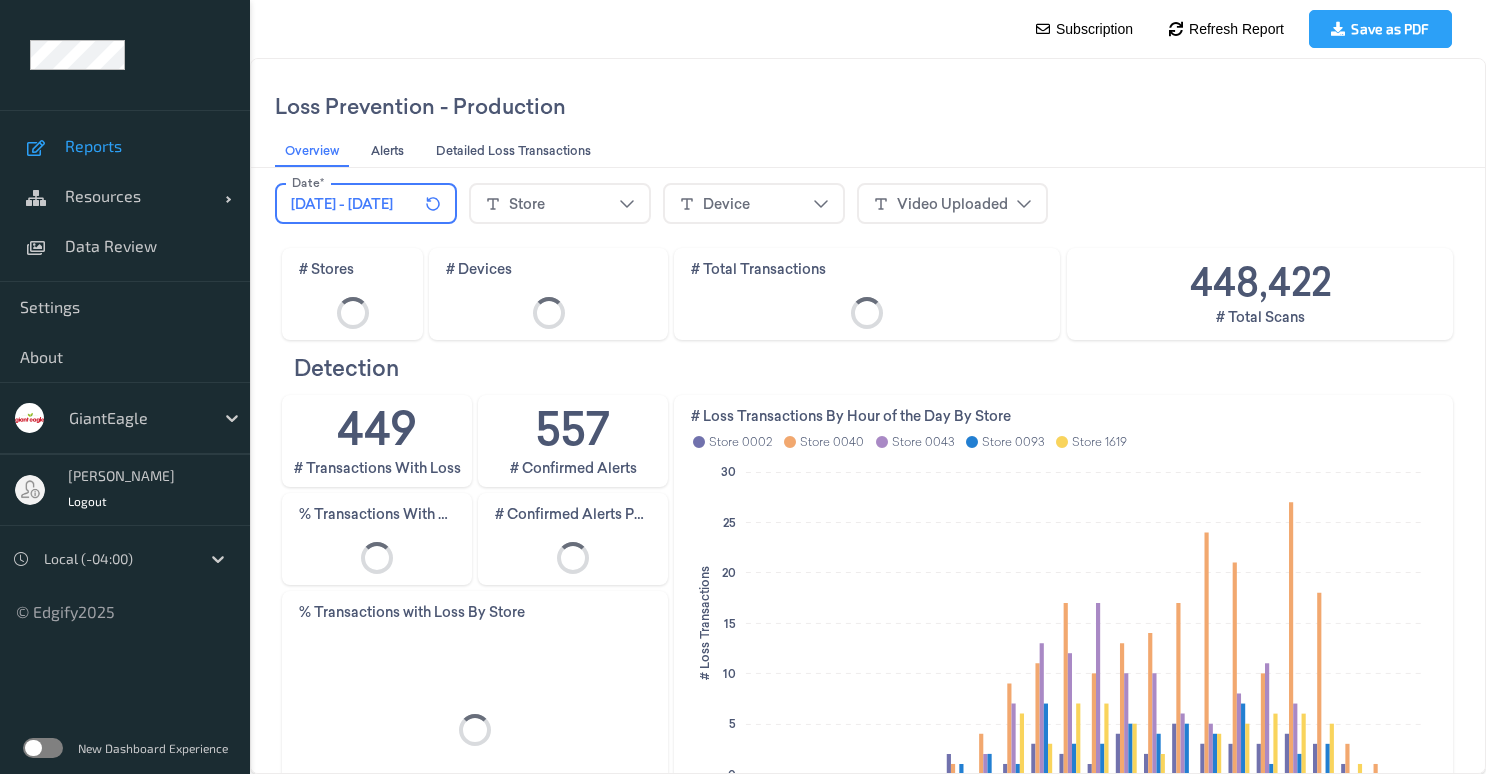 click on "Store" at bounding box center (560, 204) 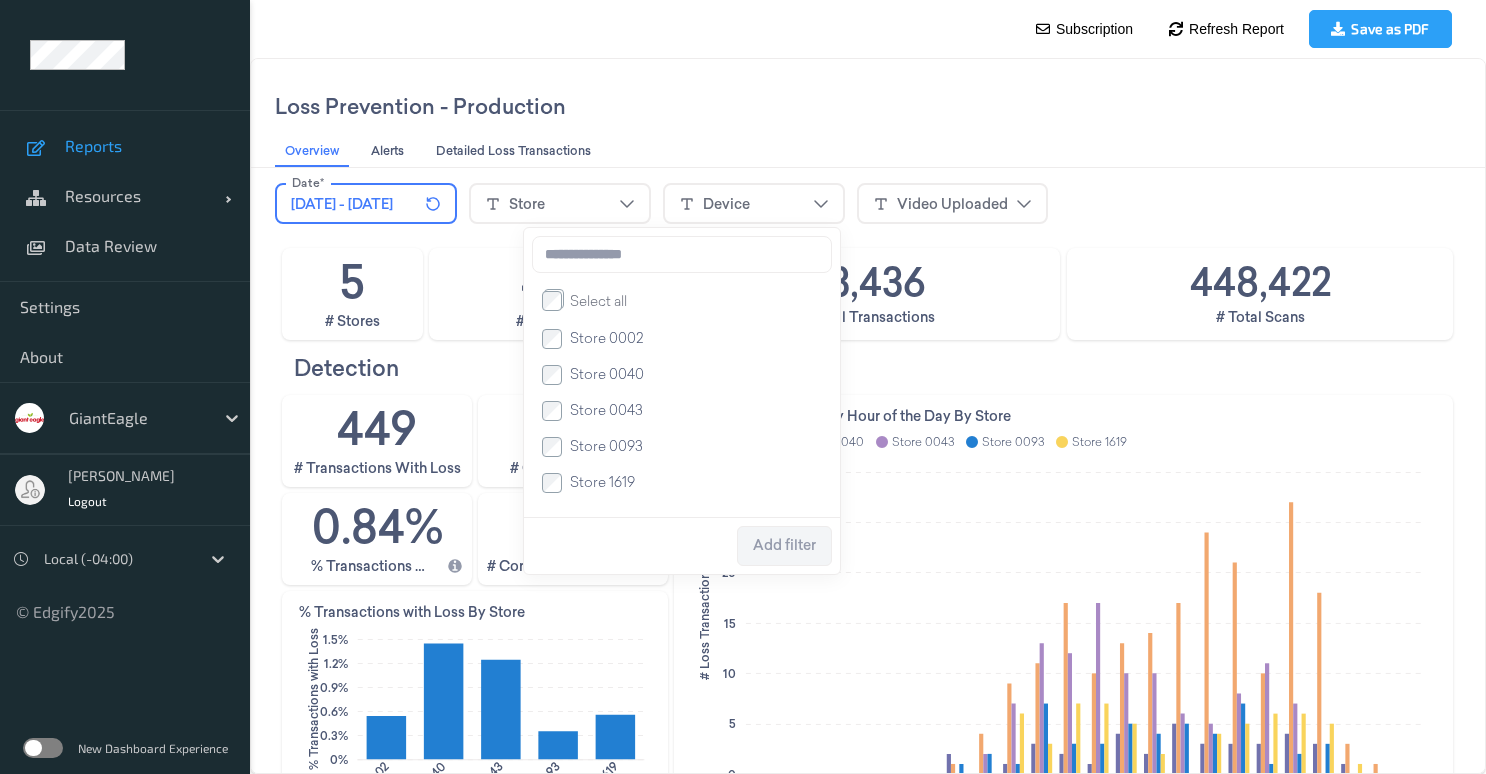 click on "Store 0040" at bounding box center (603, 374) 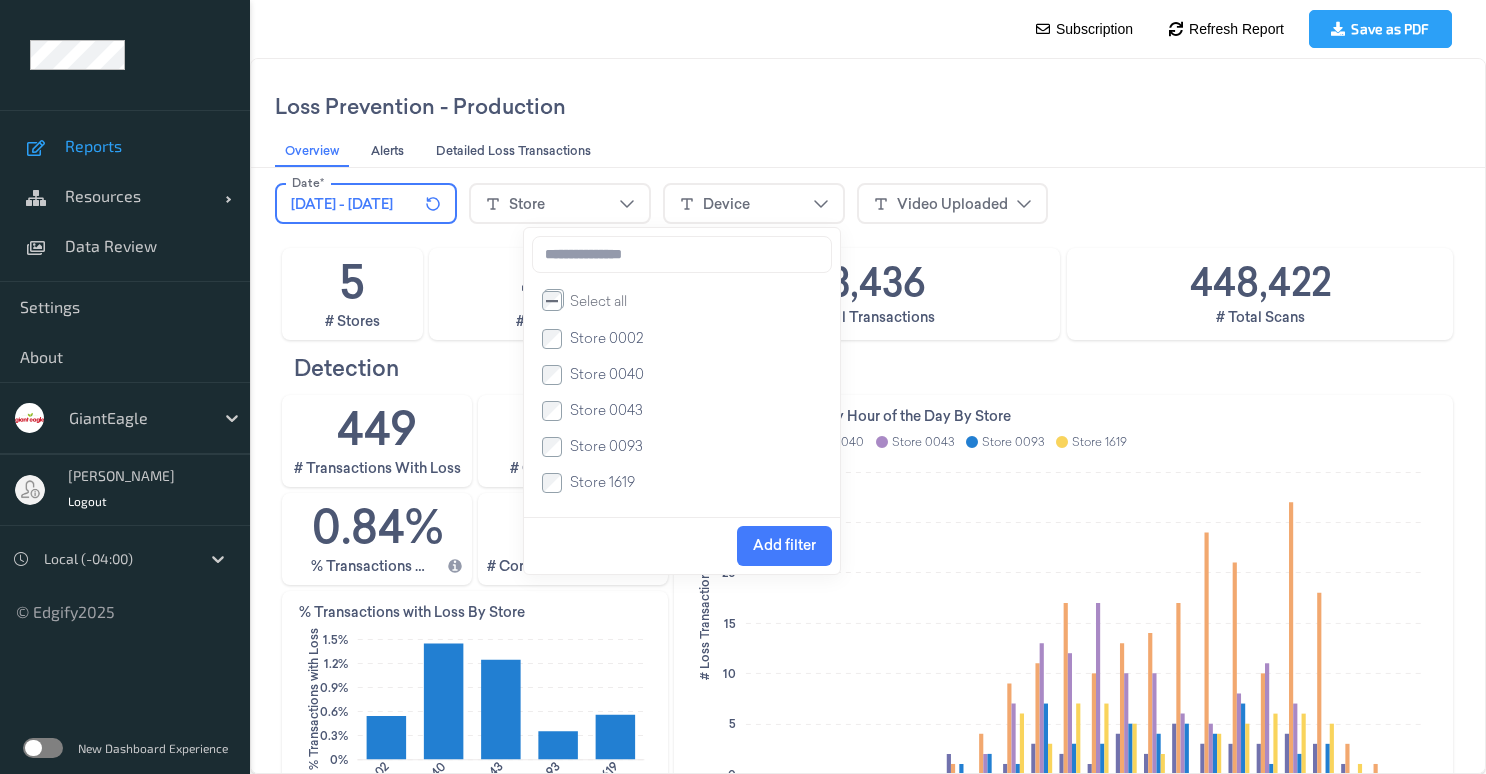 click on "Add filter" at bounding box center (784, 546) 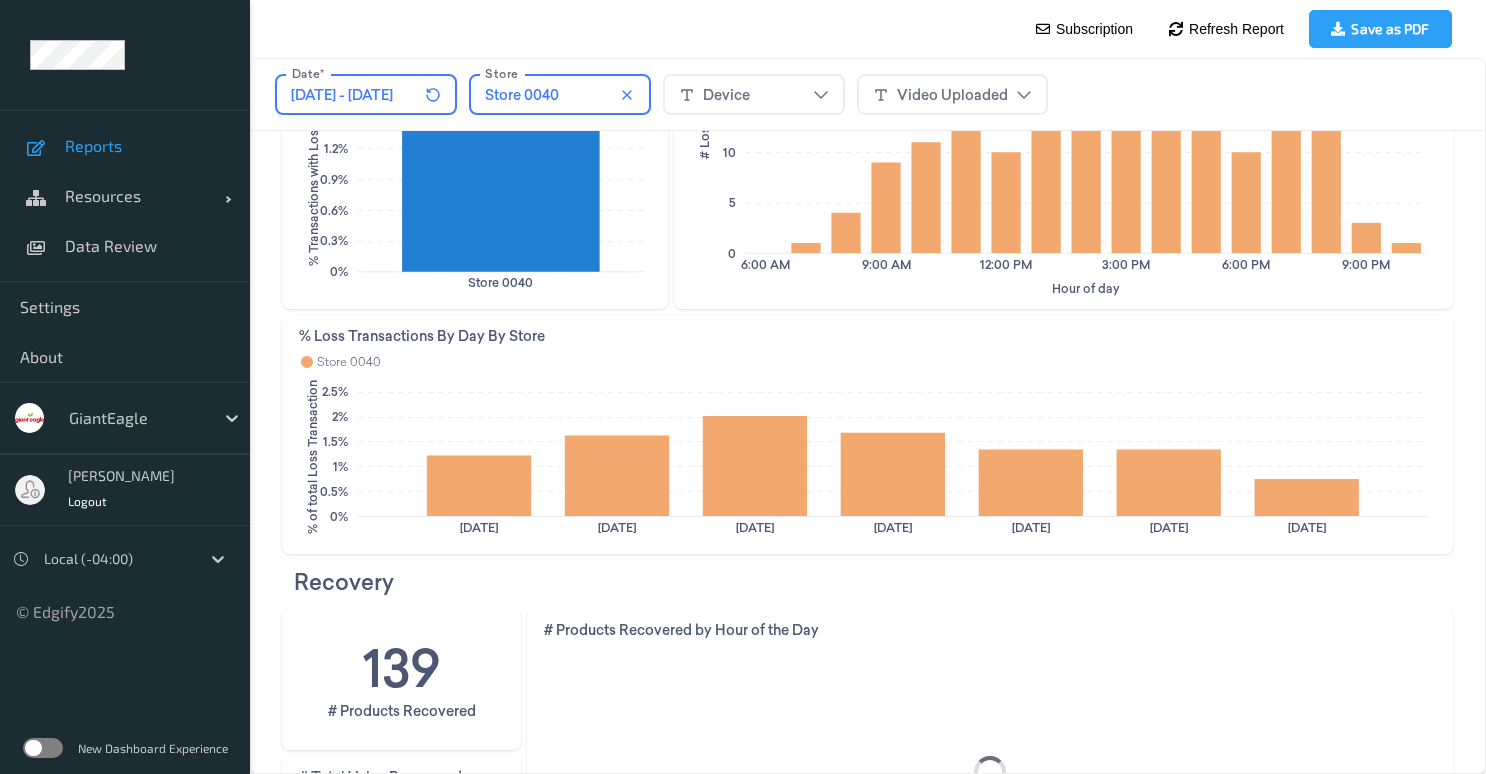 scroll, scrollTop: 650, scrollLeft: 0, axis: vertical 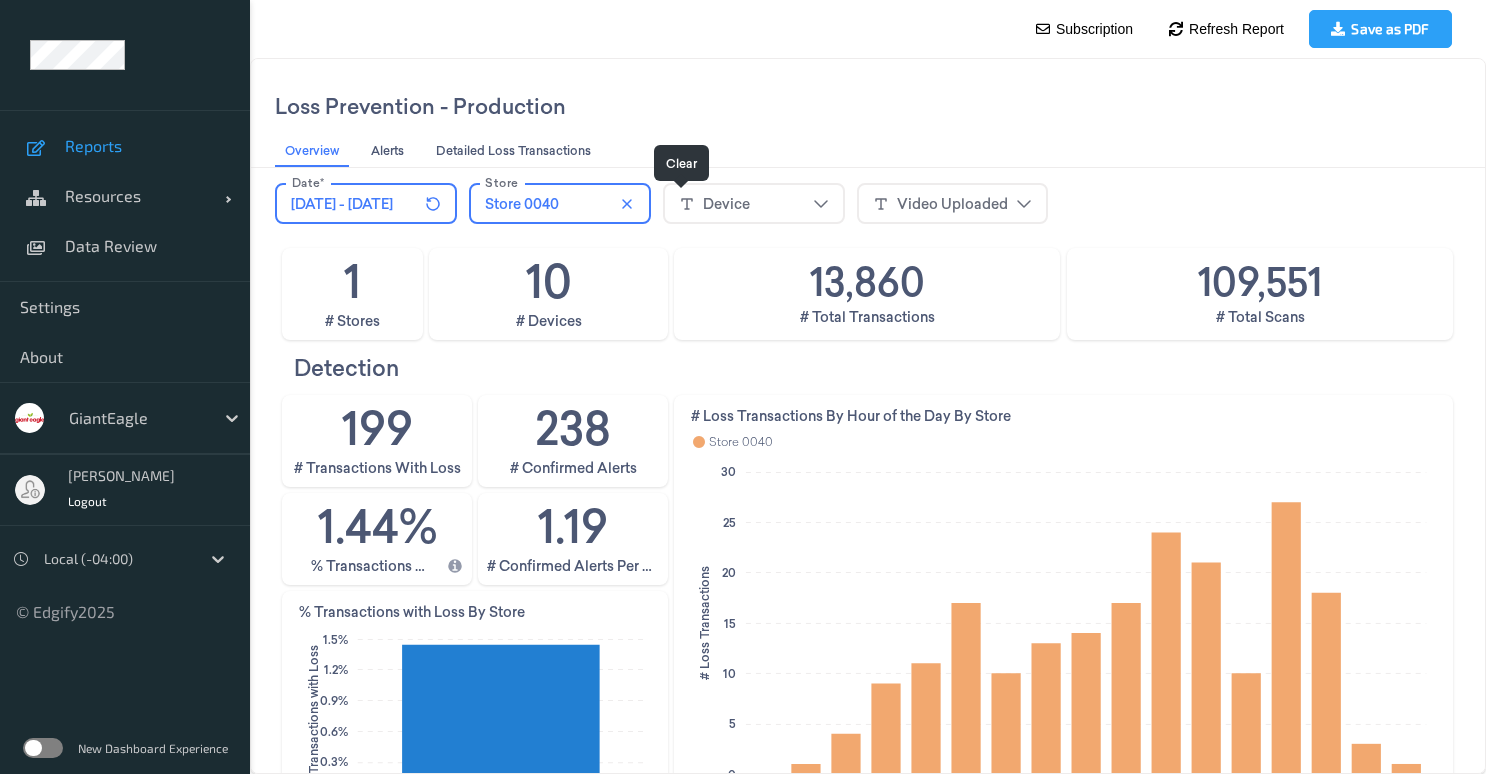 click 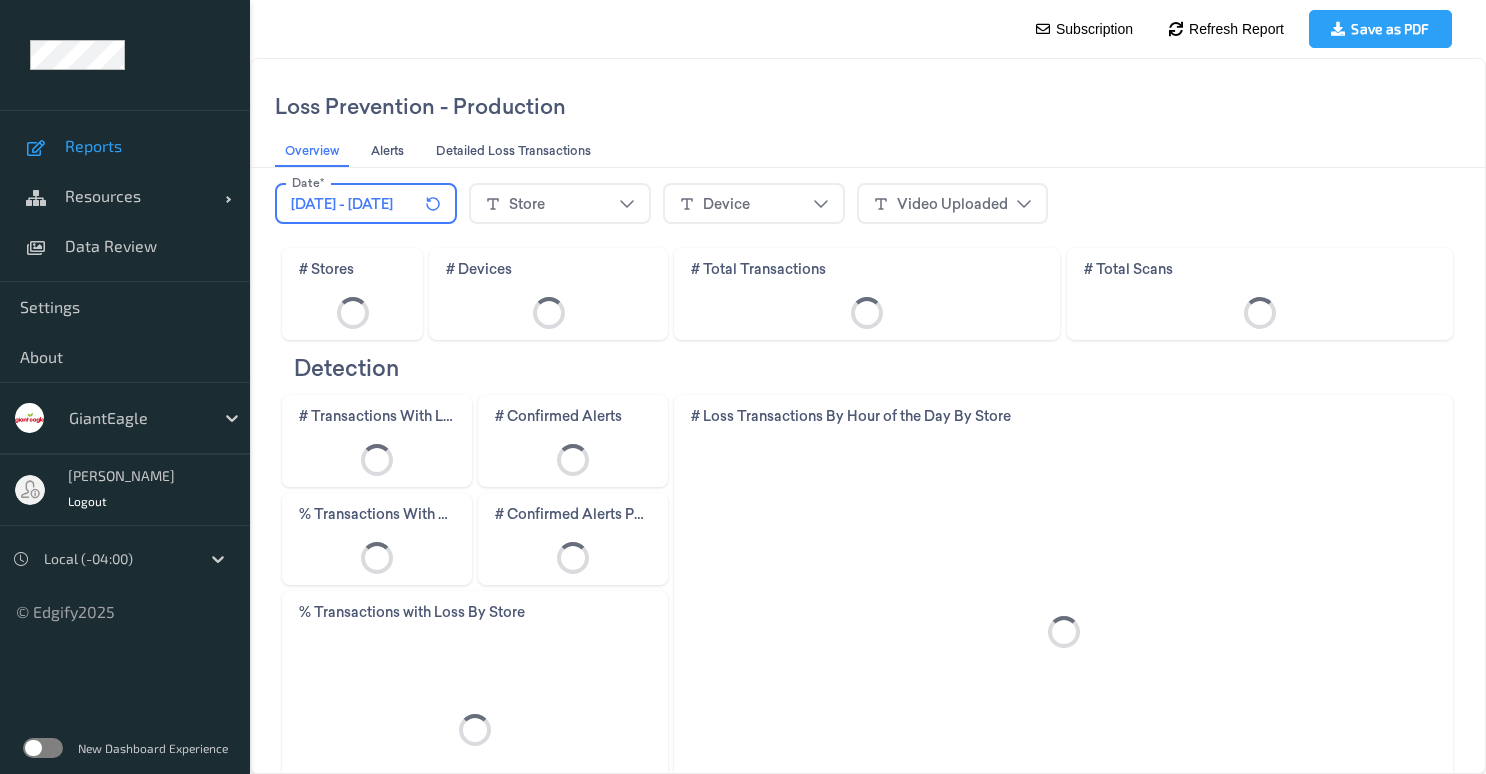 click 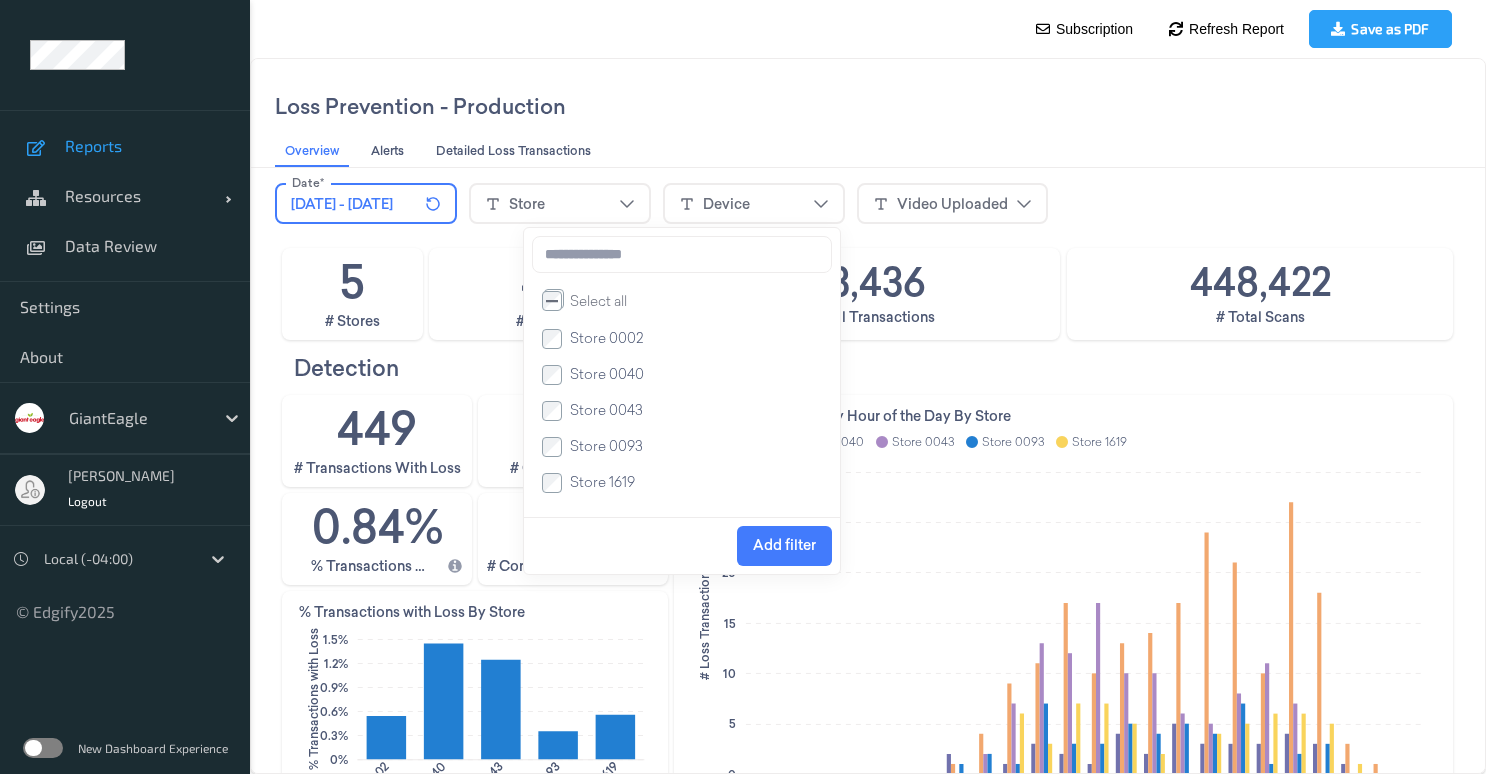click on "Add filter" at bounding box center [784, 545] 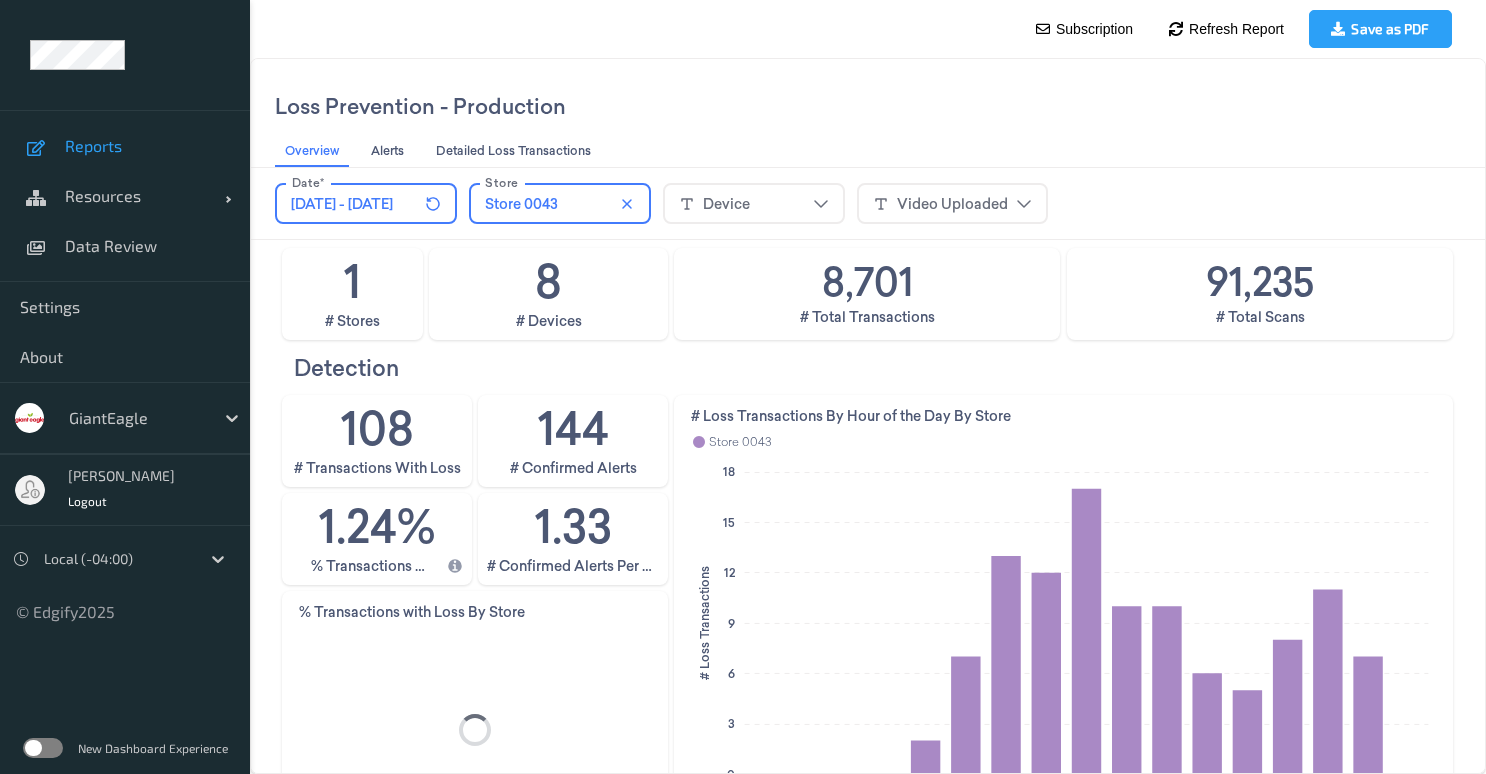 scroll, scrollTop: 194, scrollLeft: 0, axis: vertical 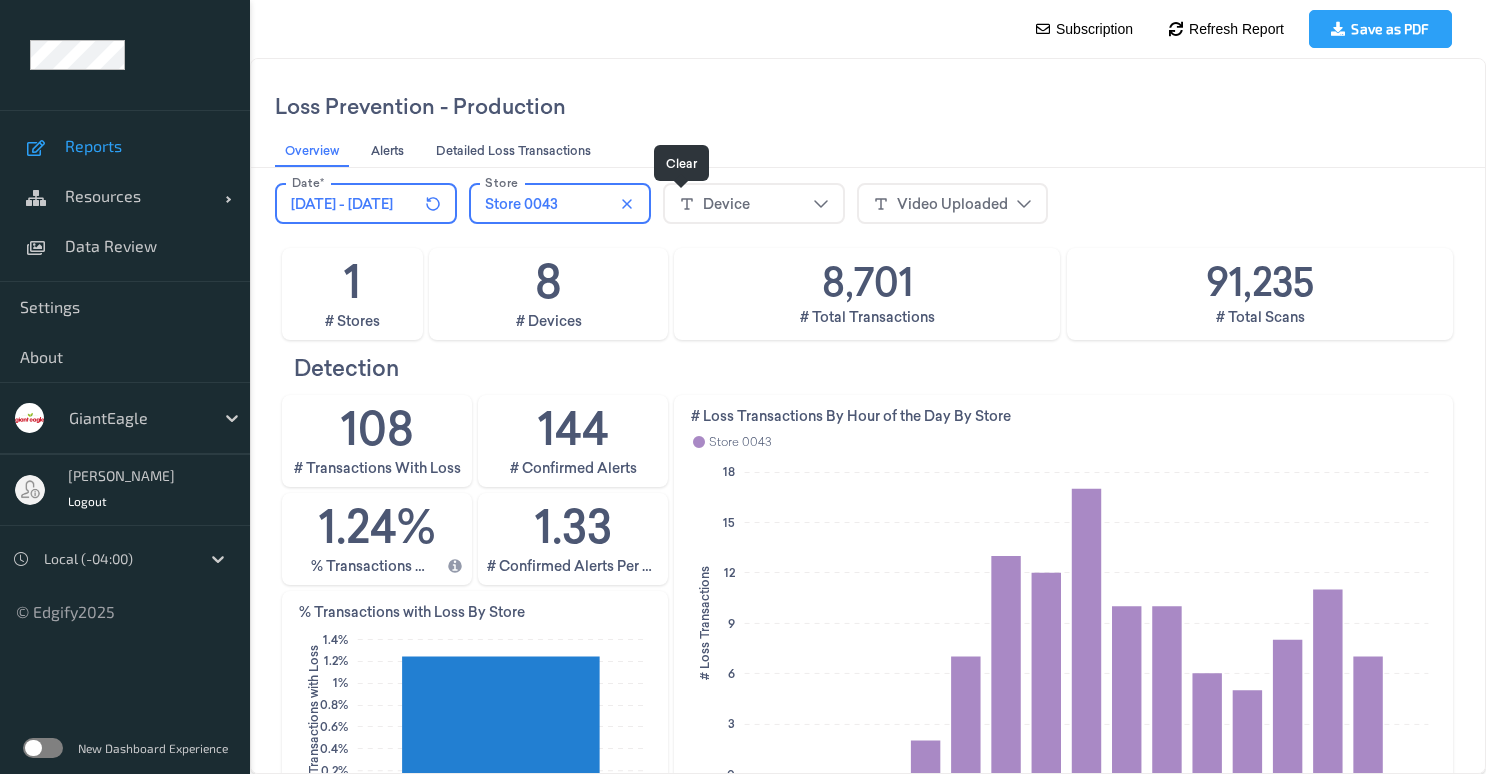 click 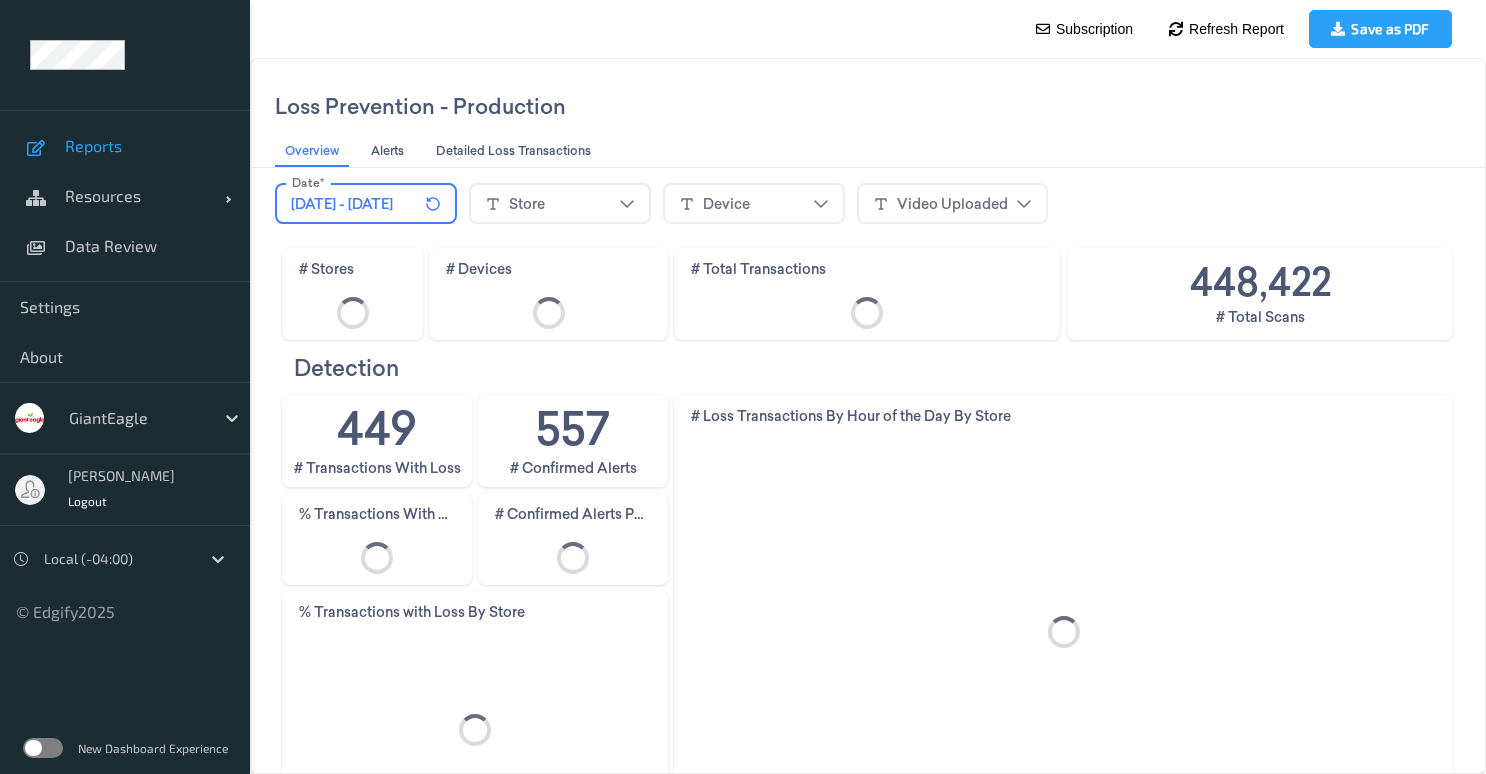 click on "Store" at bounding box center [560, 203] 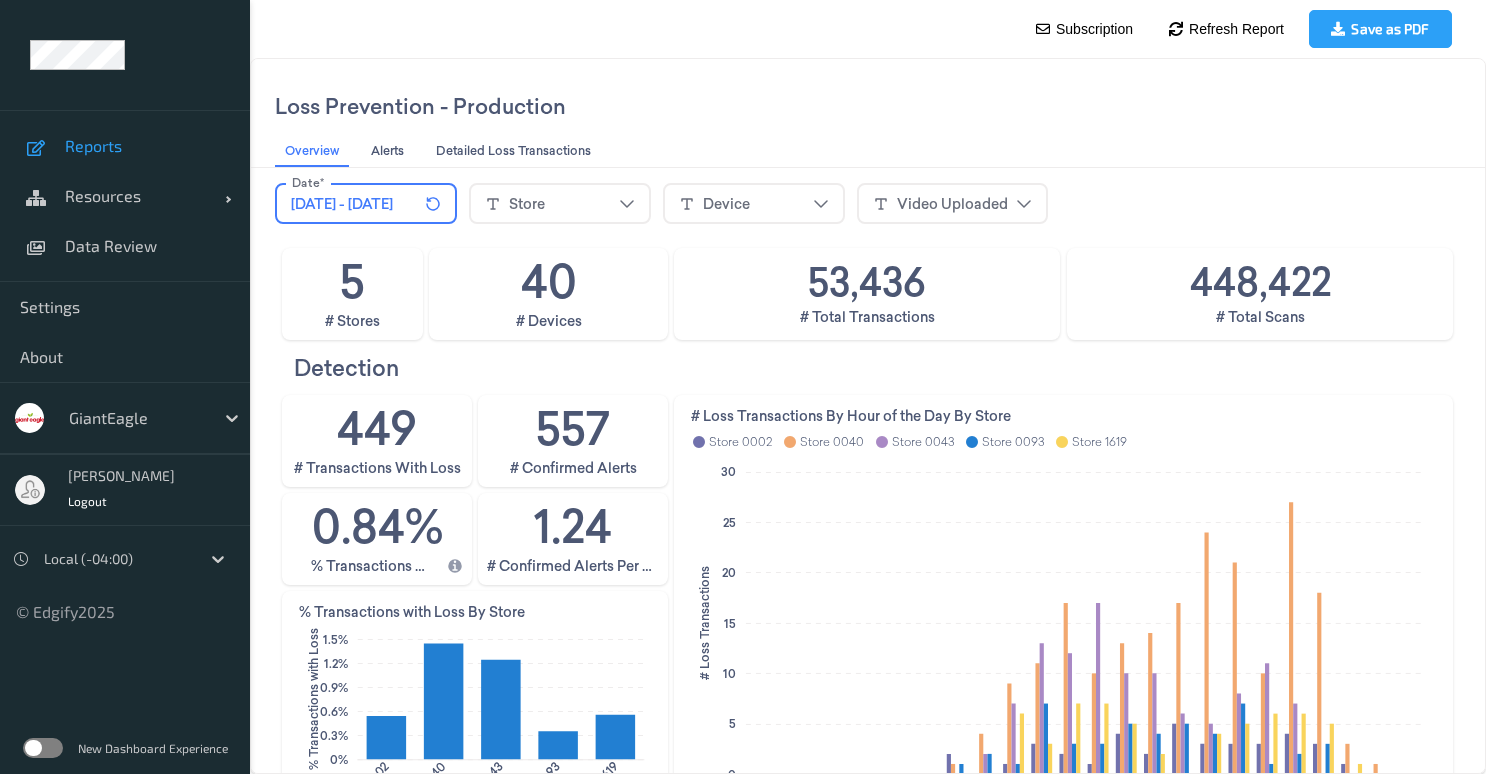 click 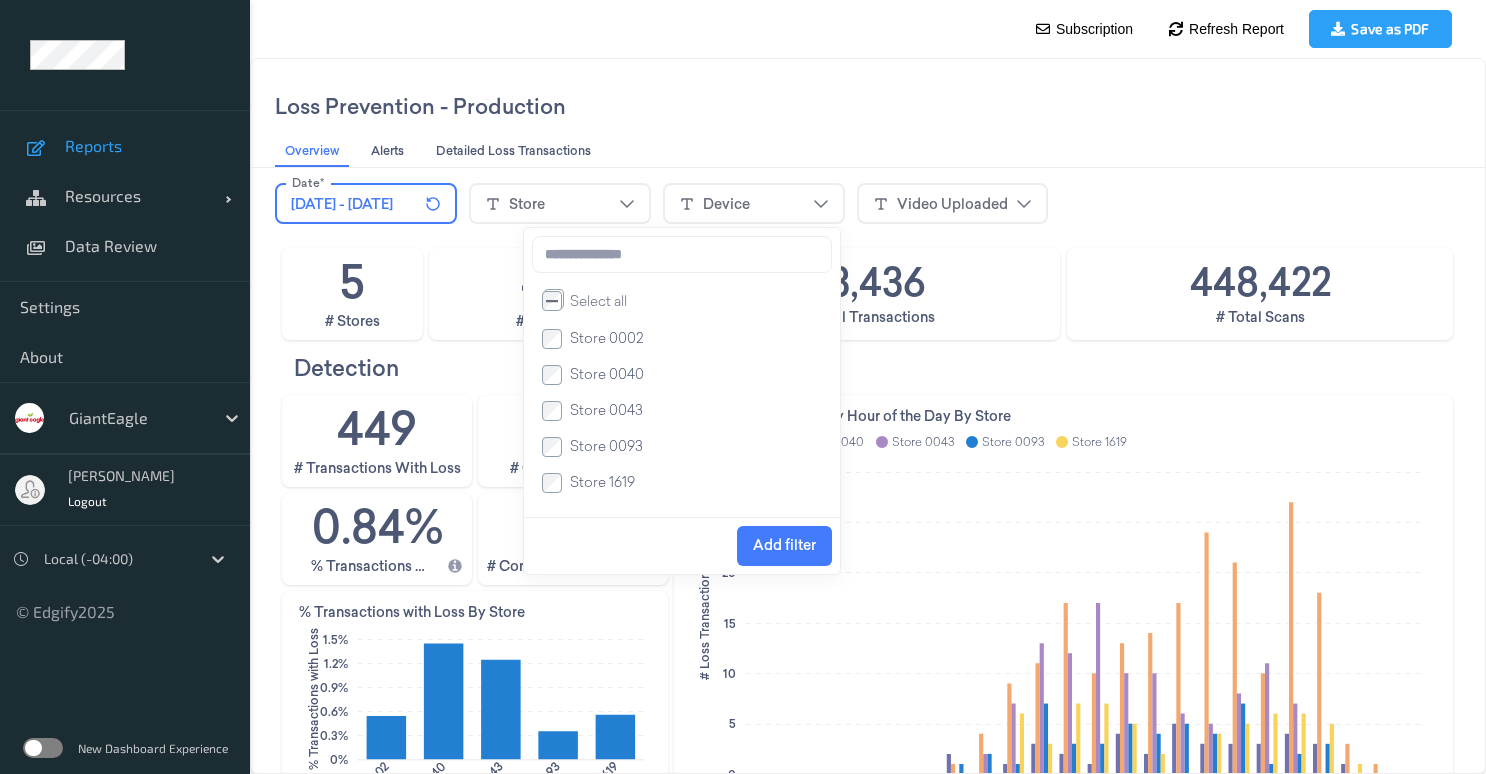 click on "Add filter" at bounding box center (784, 545) 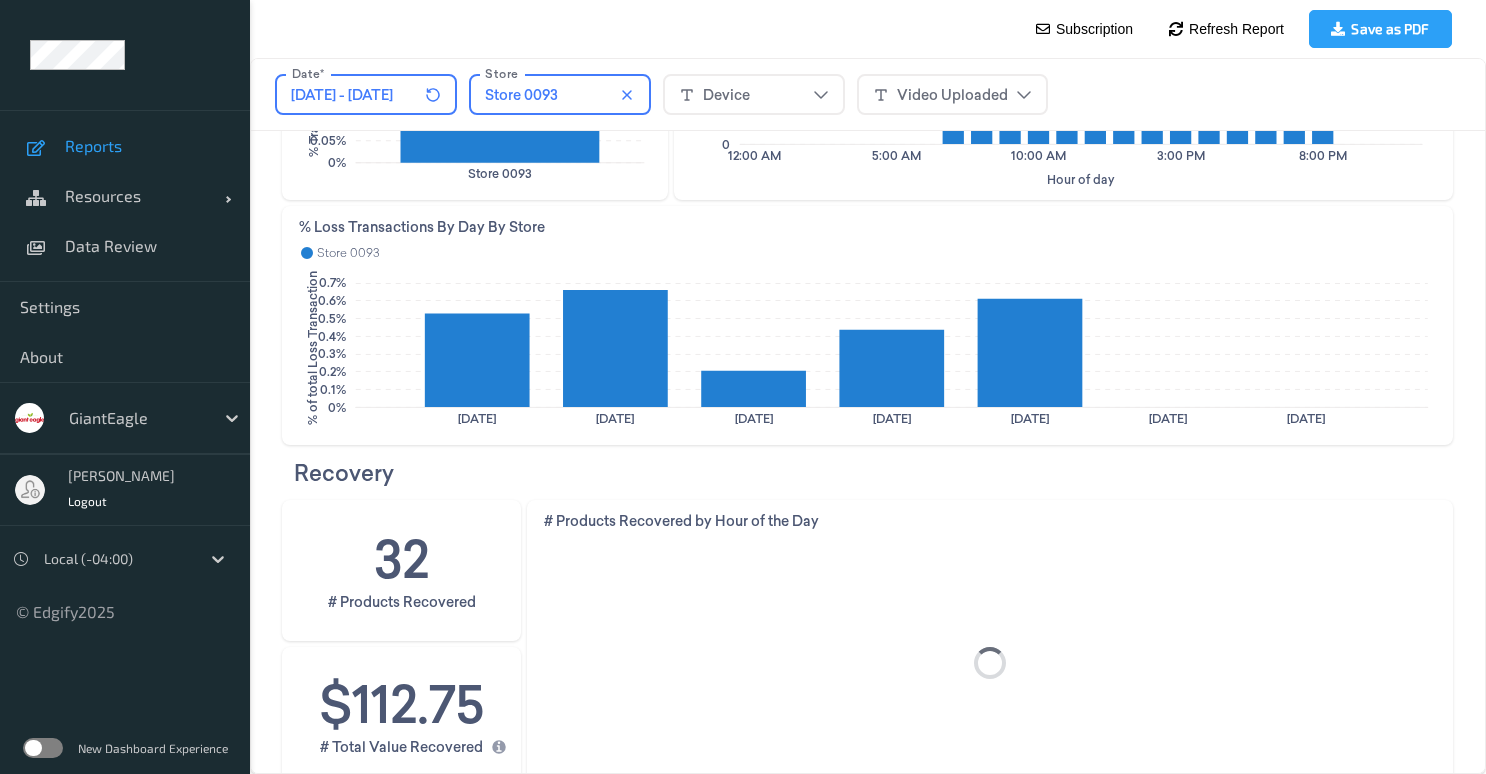 scroll, scrollTop: 650, scrollLeft: 0, axis: vertical 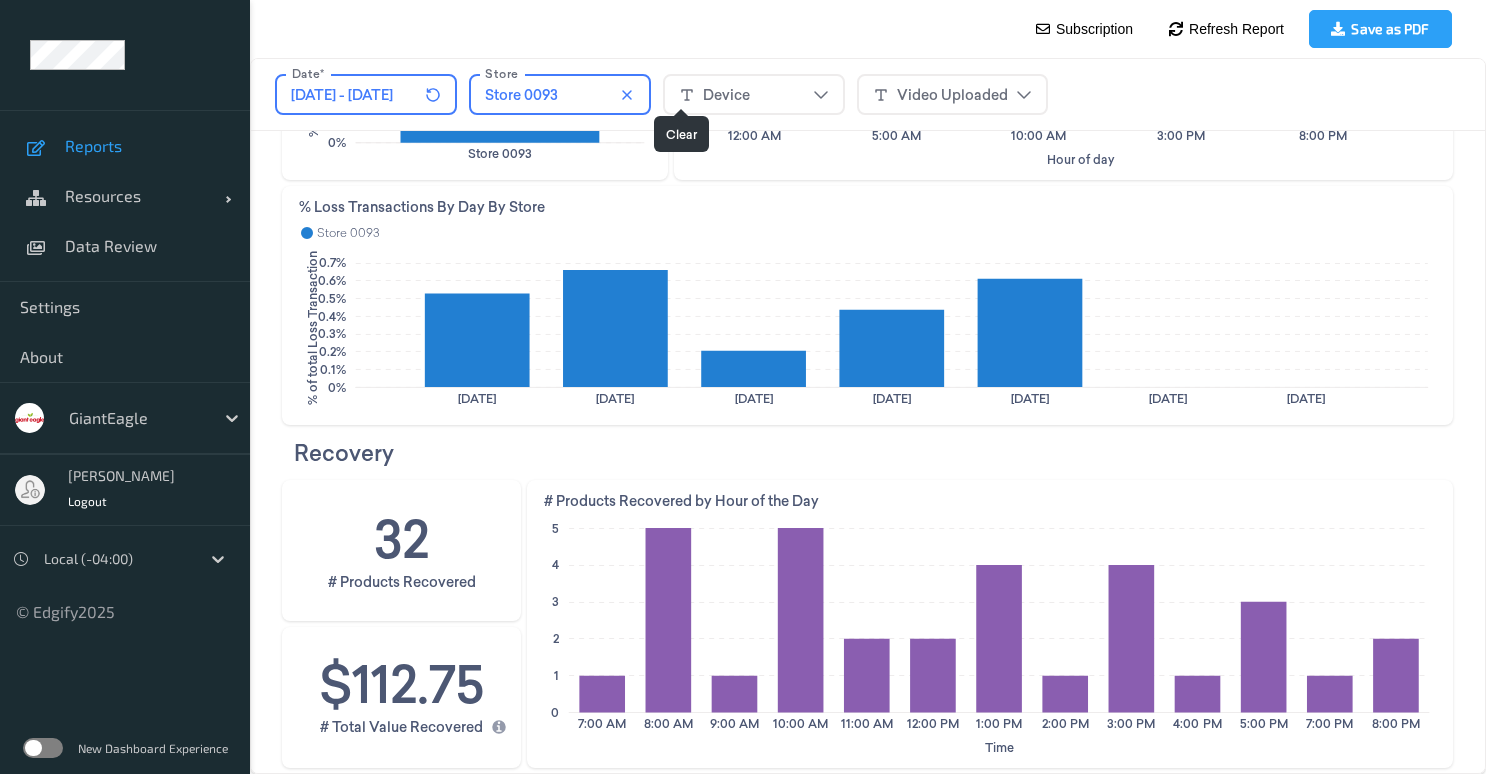 click 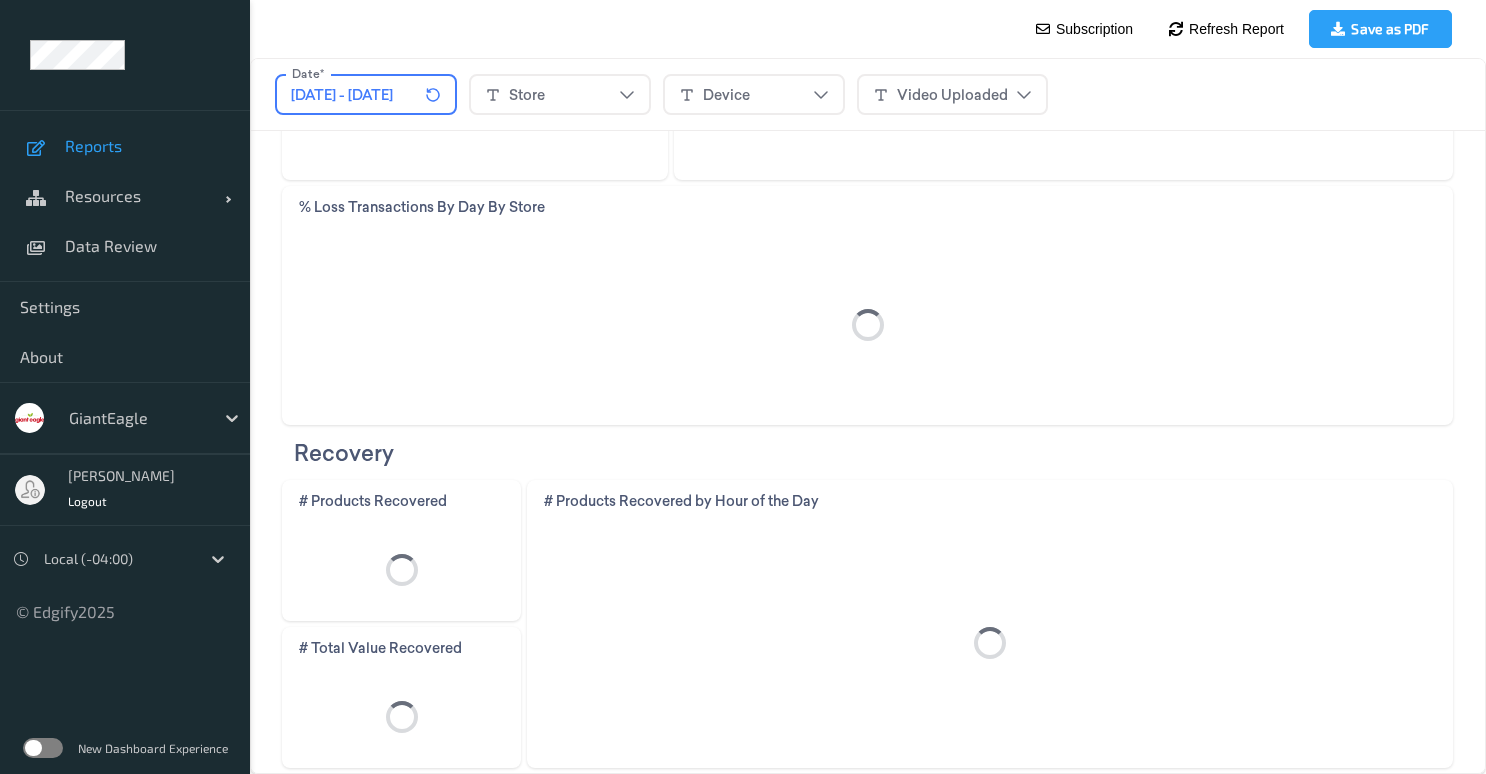 click on "Store" at bounding box center (560, 95) 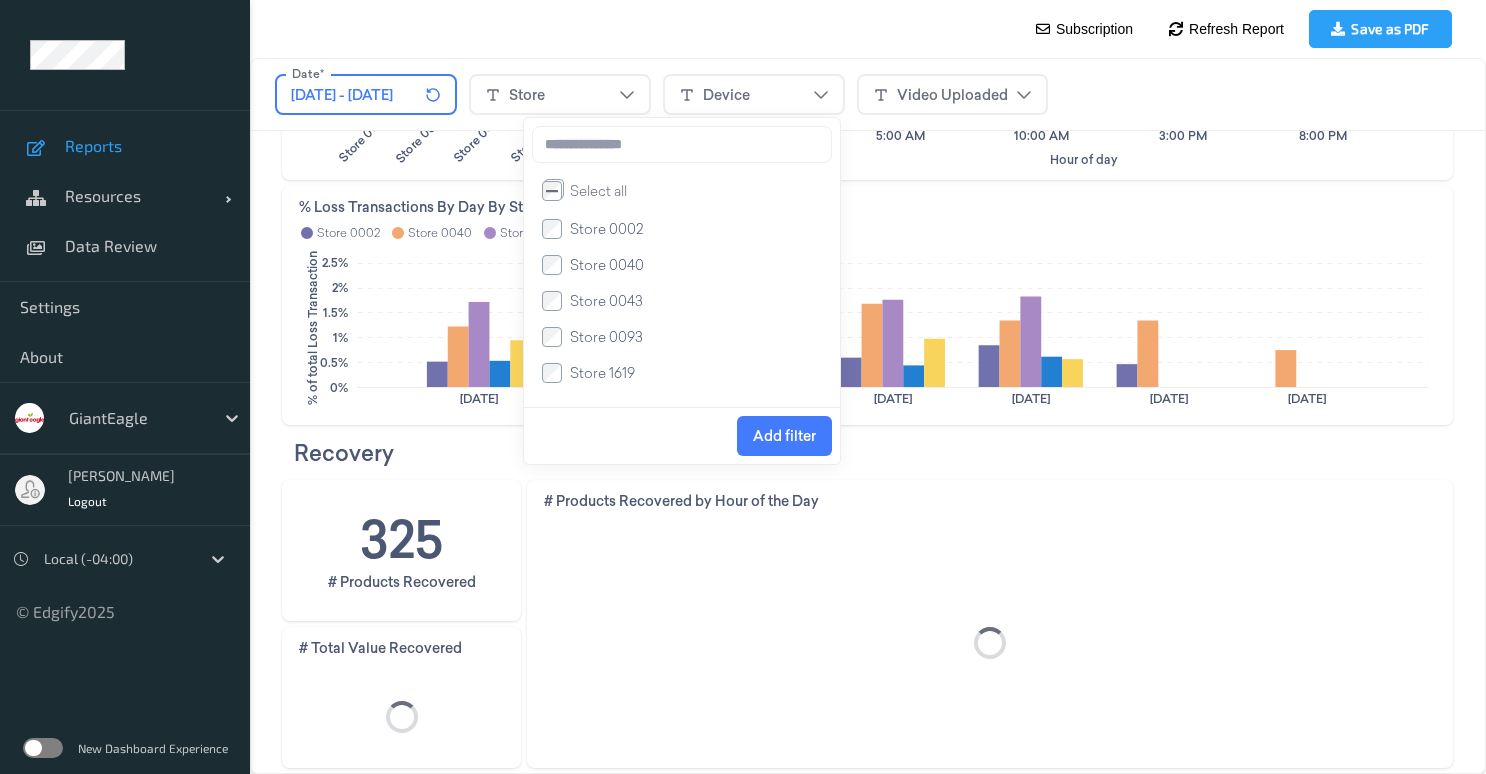 click on "Add filter" at bounding box center (784, 436) 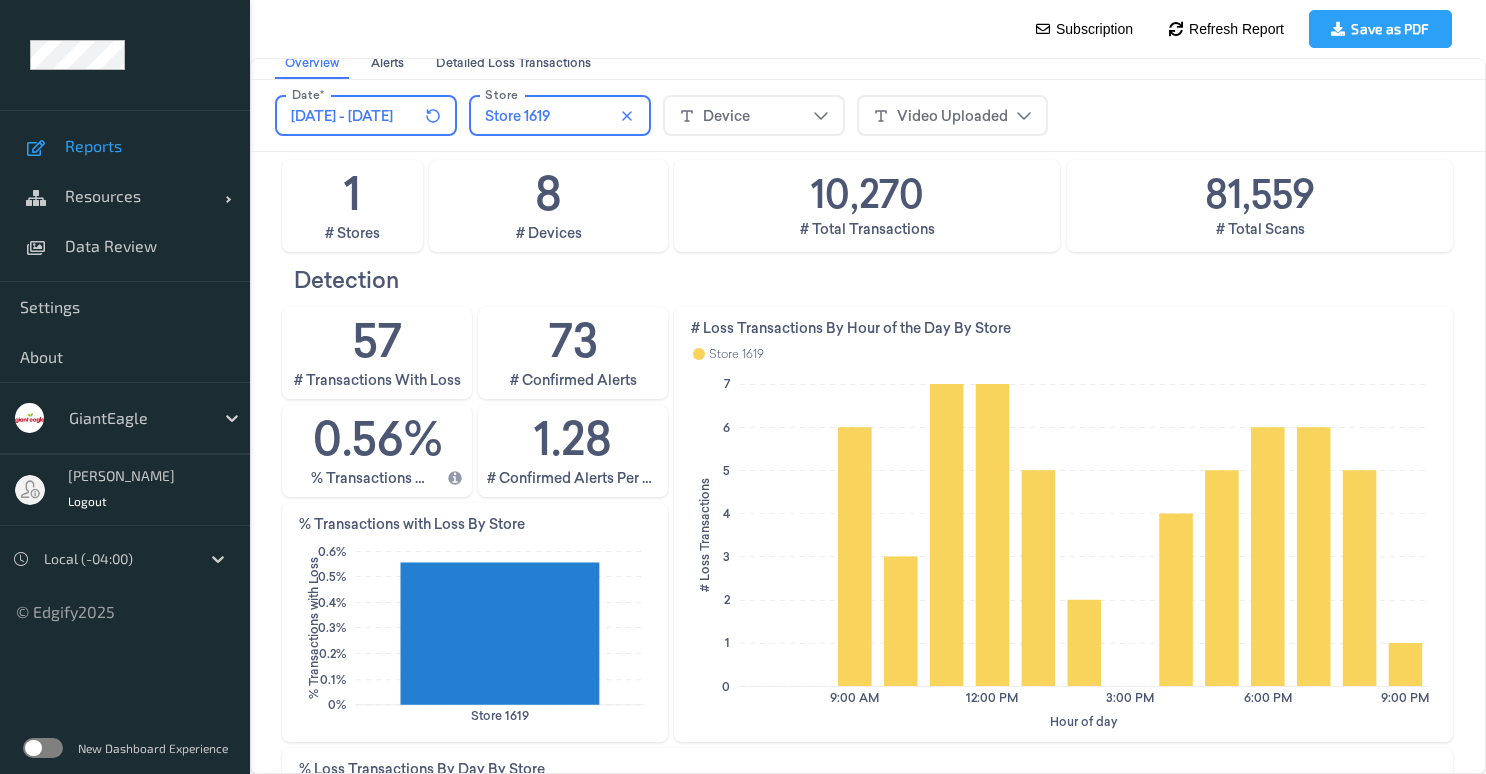 scroll, scrollTop: 0, scrollLeft: 0, axis: both 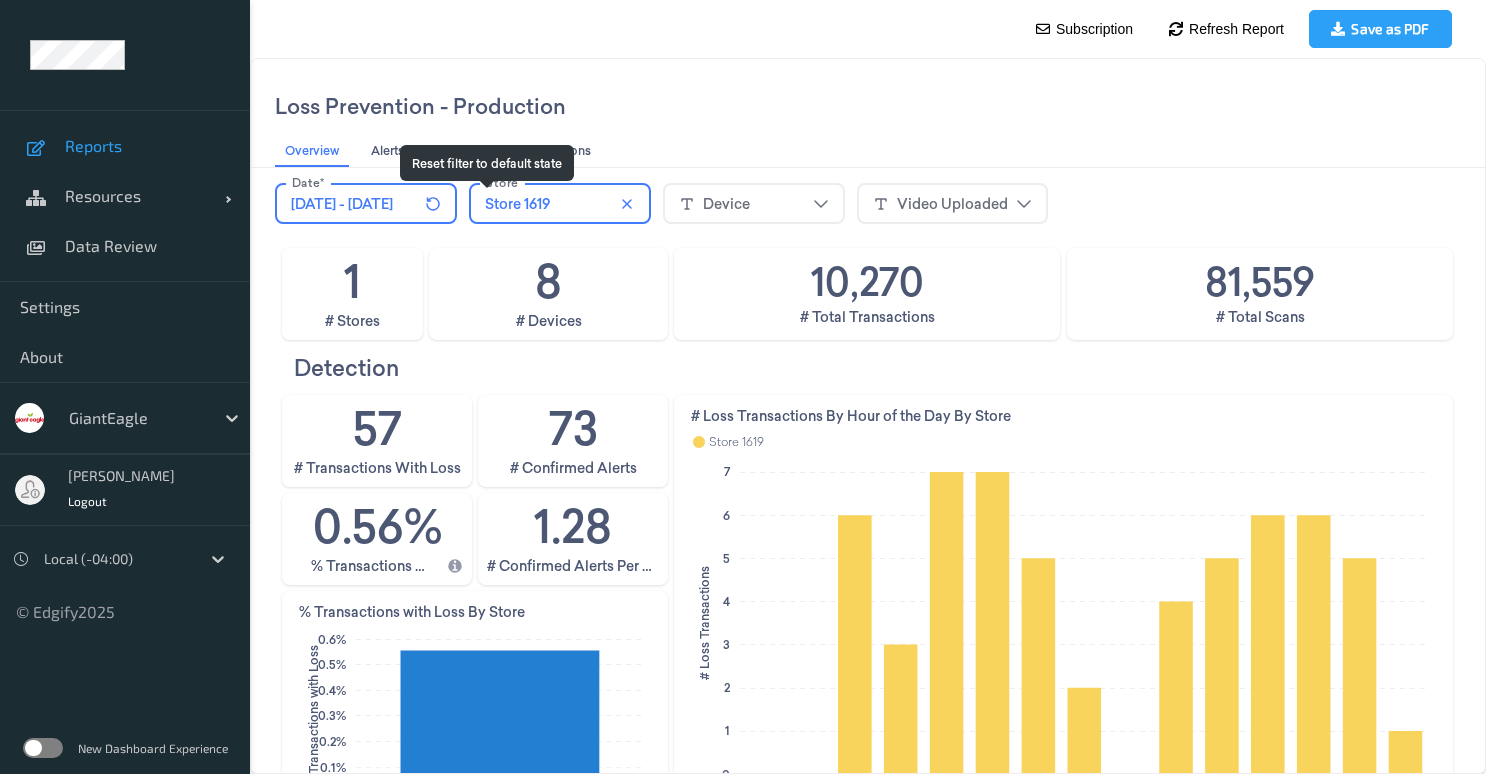click 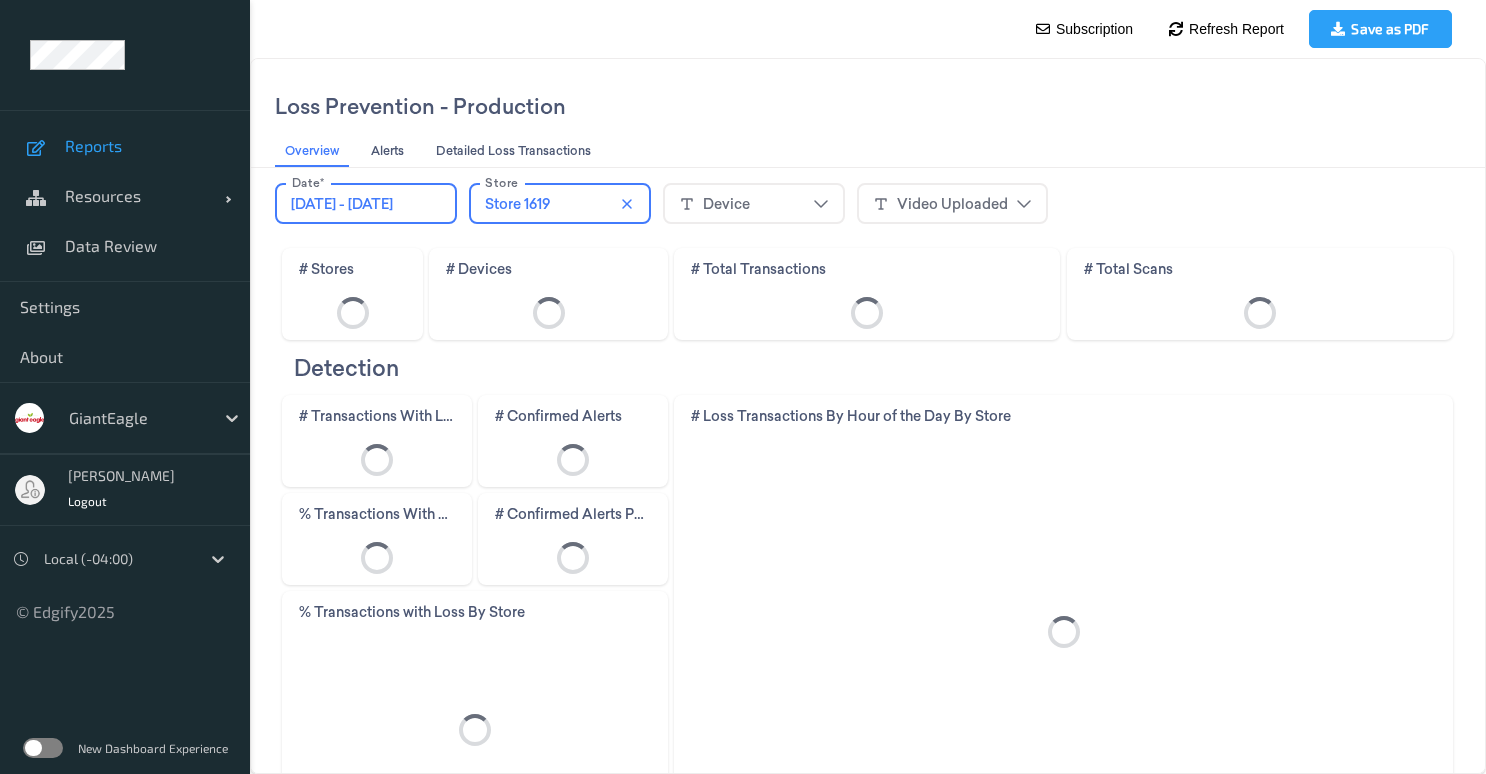 click 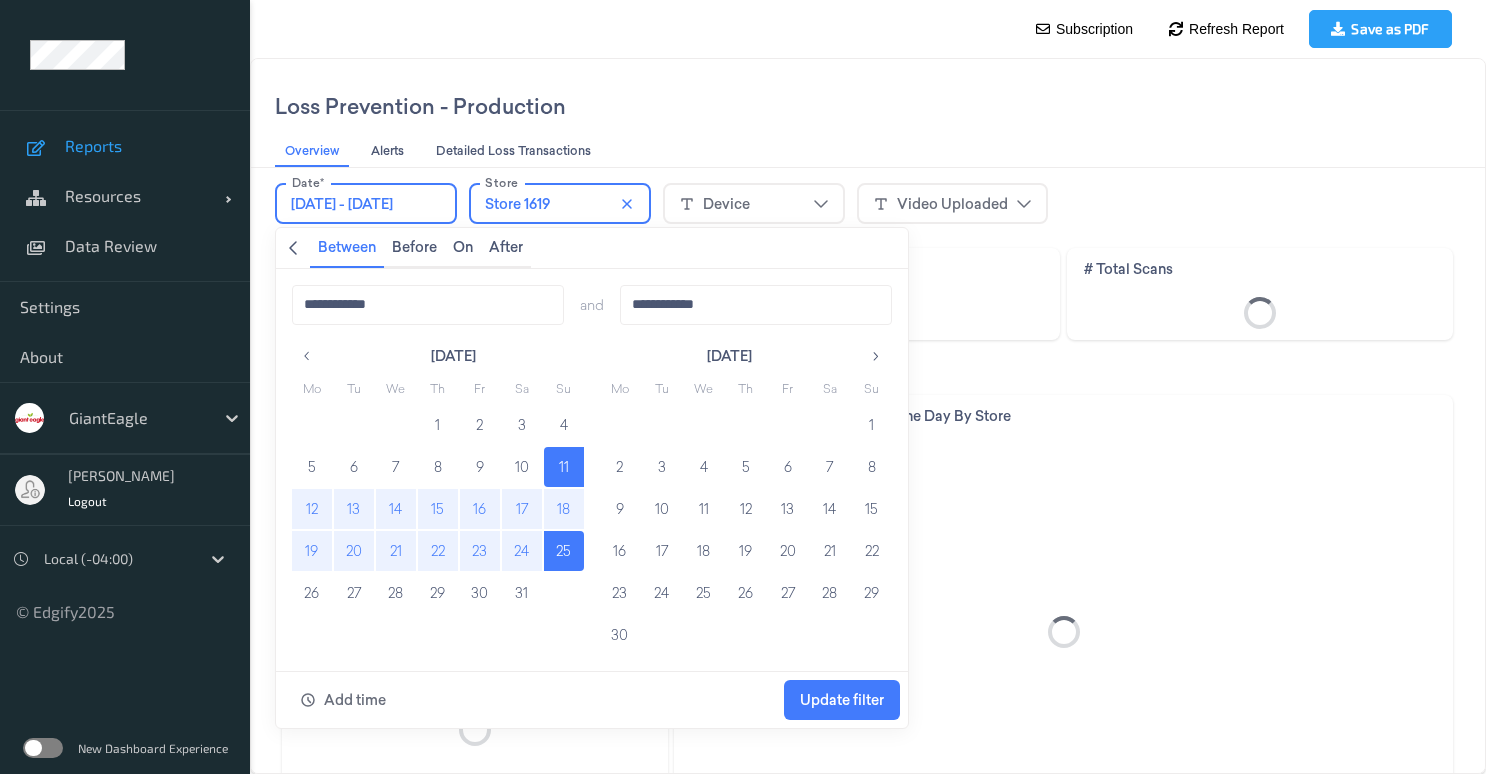 click on "[DATE] - [DATE]" at bounding box center (342, 204) 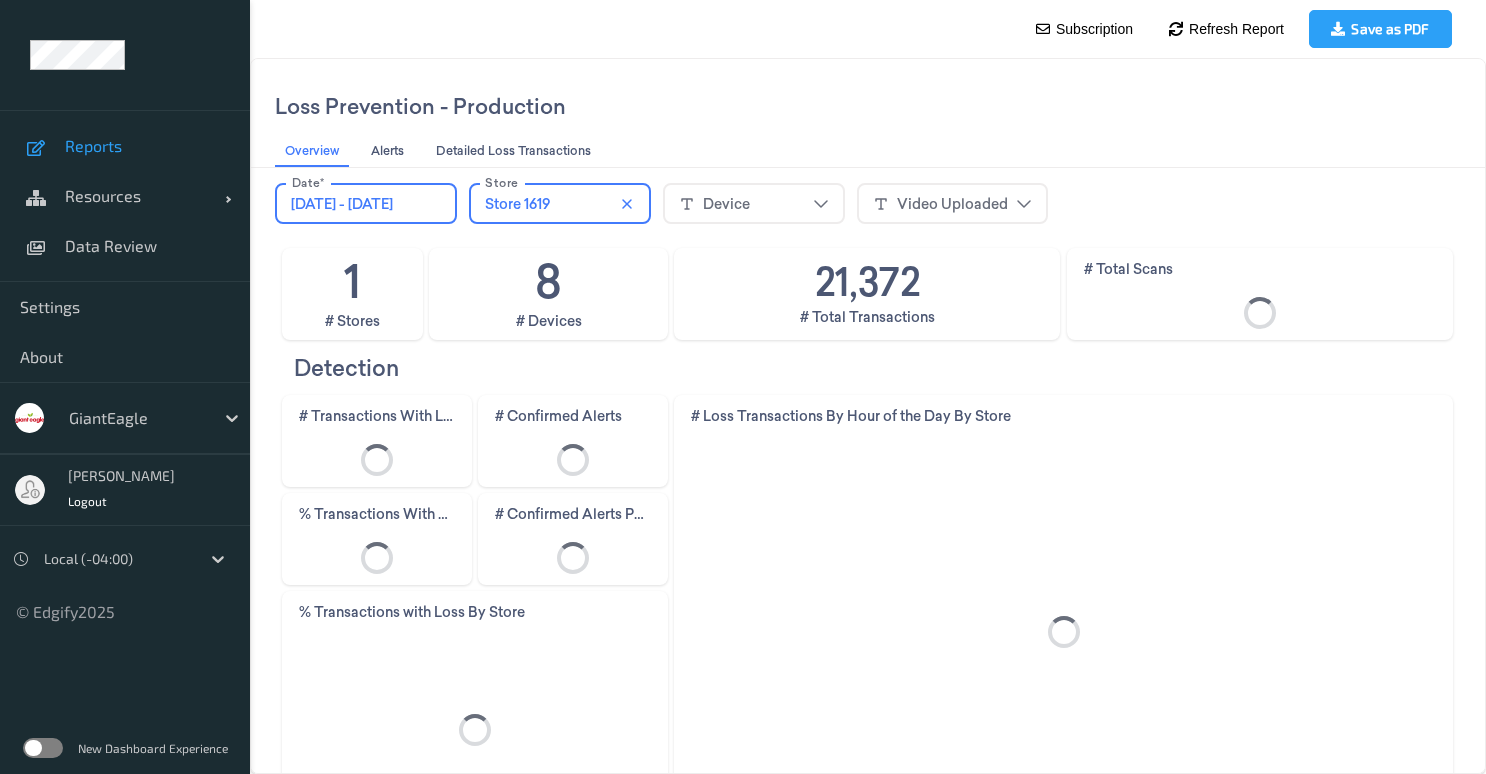 click on "[DATE] - [DATE]" at bounding box center [342, 204] 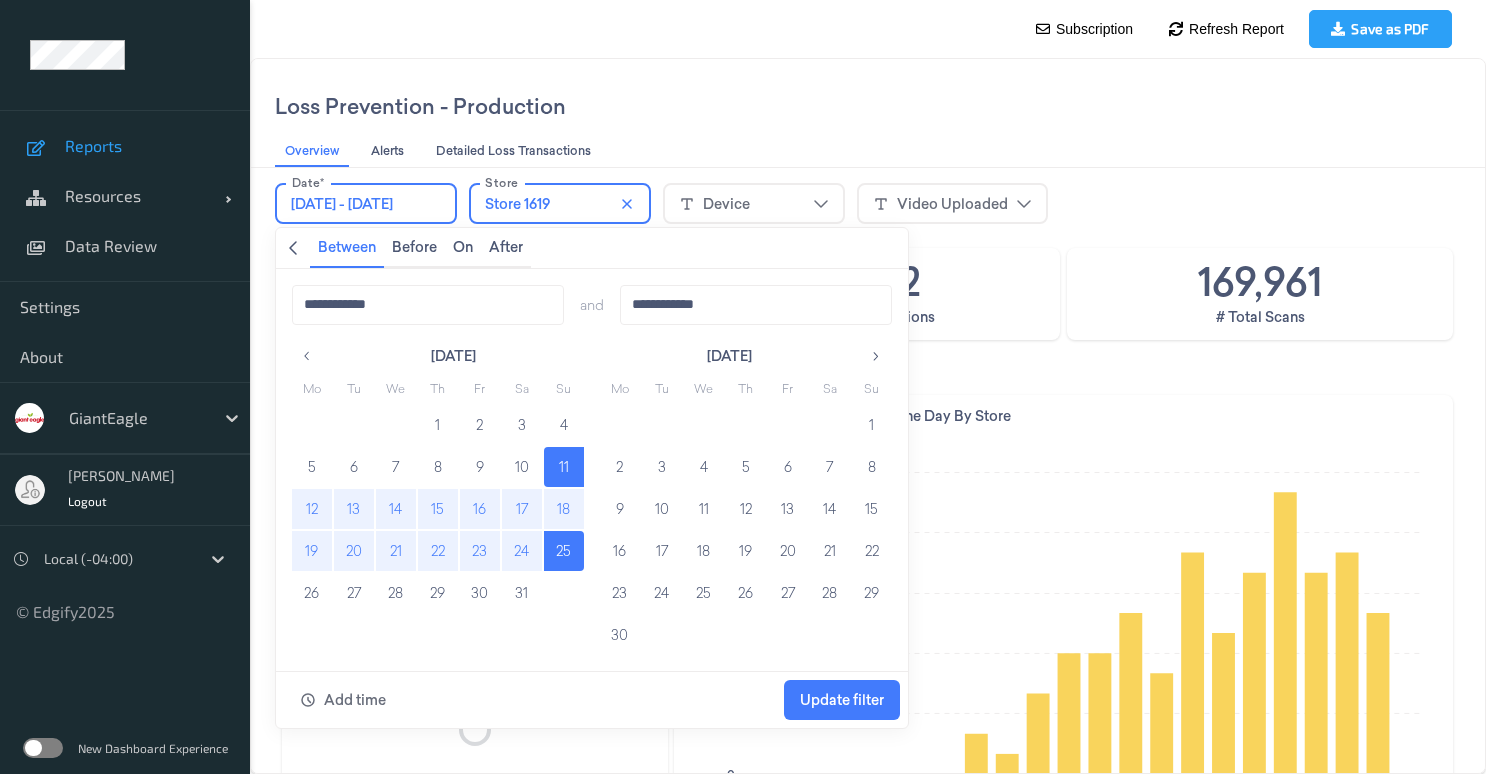 click on "1" at bounding box center (872, 425) 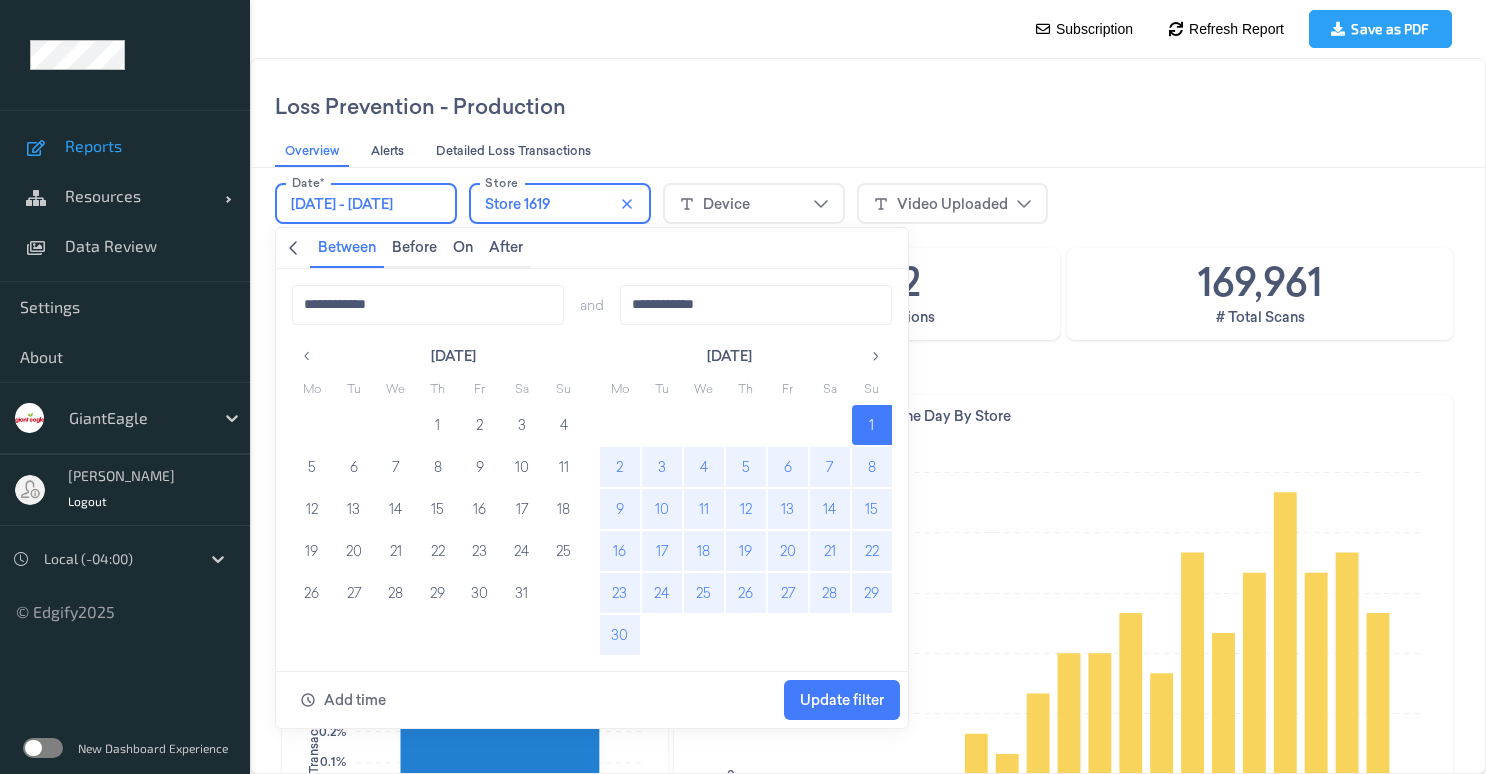click on "30" at bounding box center (620, 635) 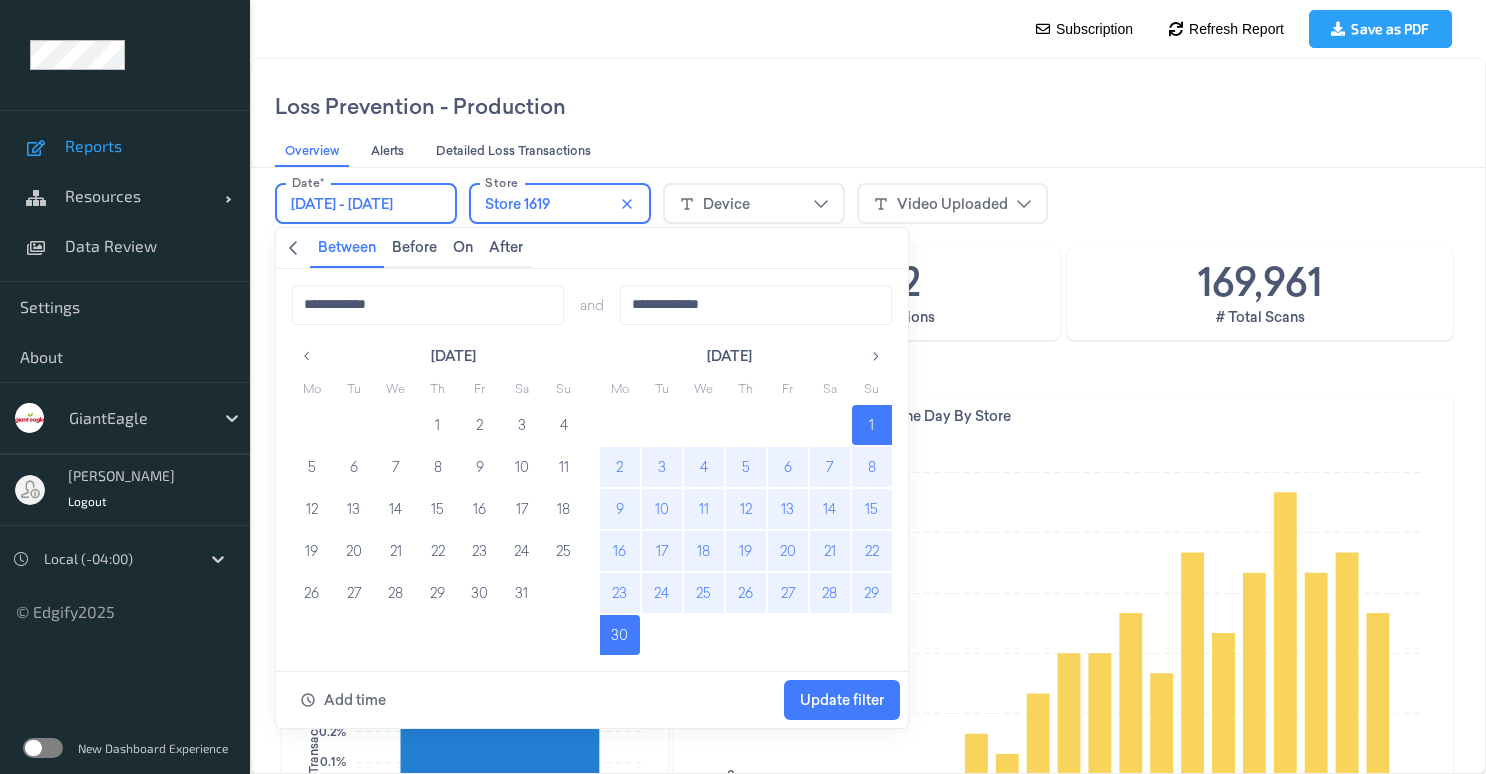 click on "Update filter" at bounding box center [842, 700] 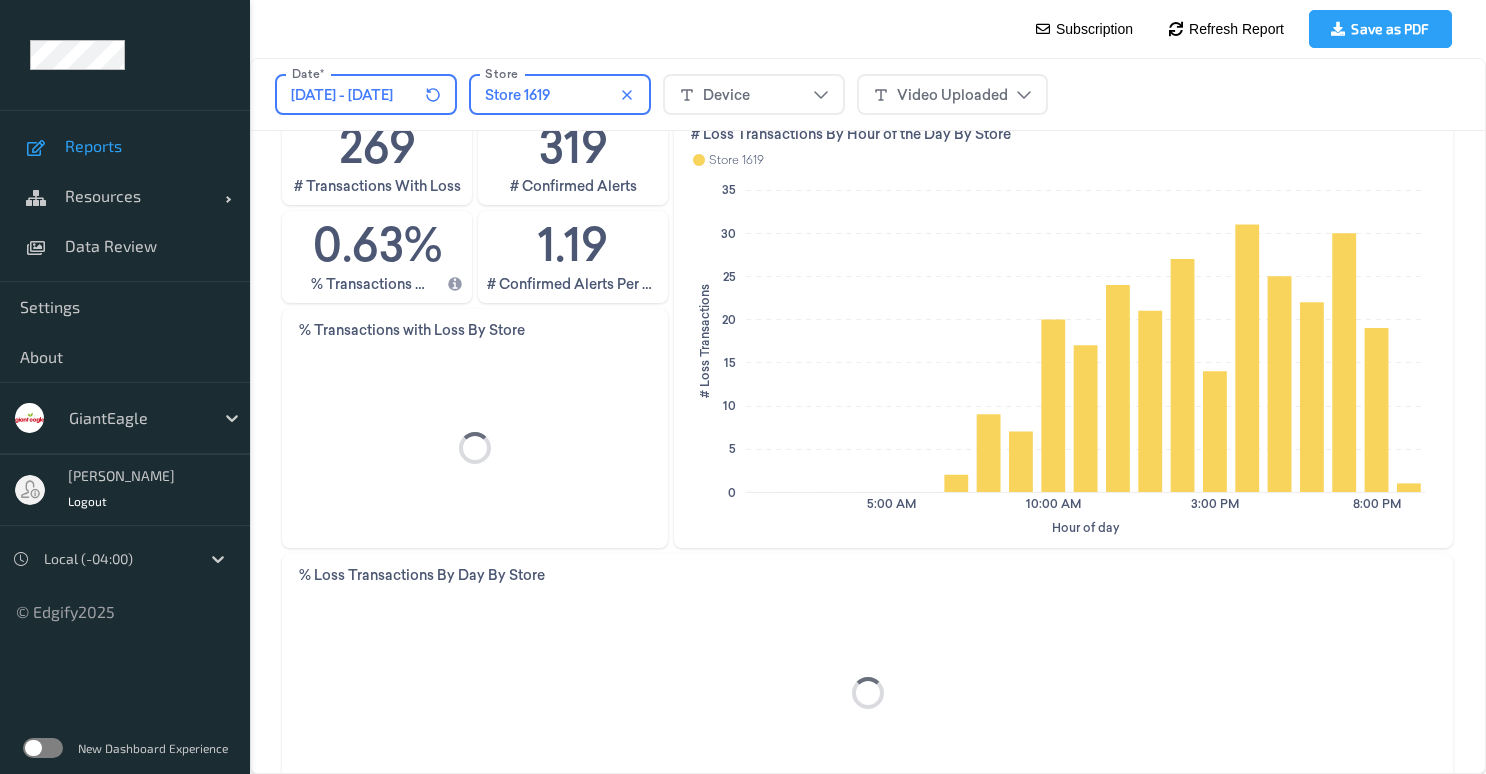 scroll, scrollTop: 530, scrollLeft: 0, axis: vertical 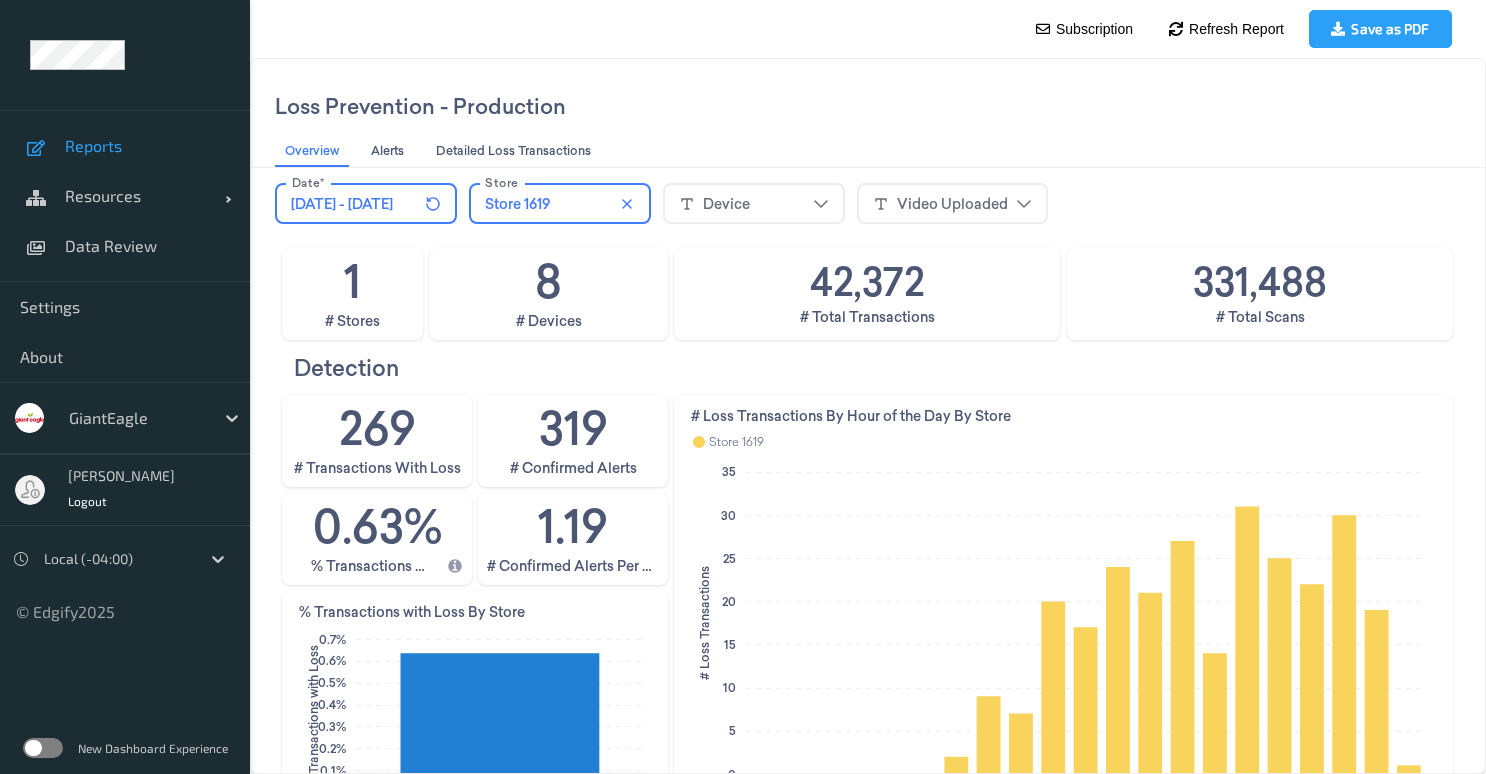 drag, startPoint x: 1478, startPoint y: 454, endPoint x: 1718, endPoint y: 69, distance: 453.6794 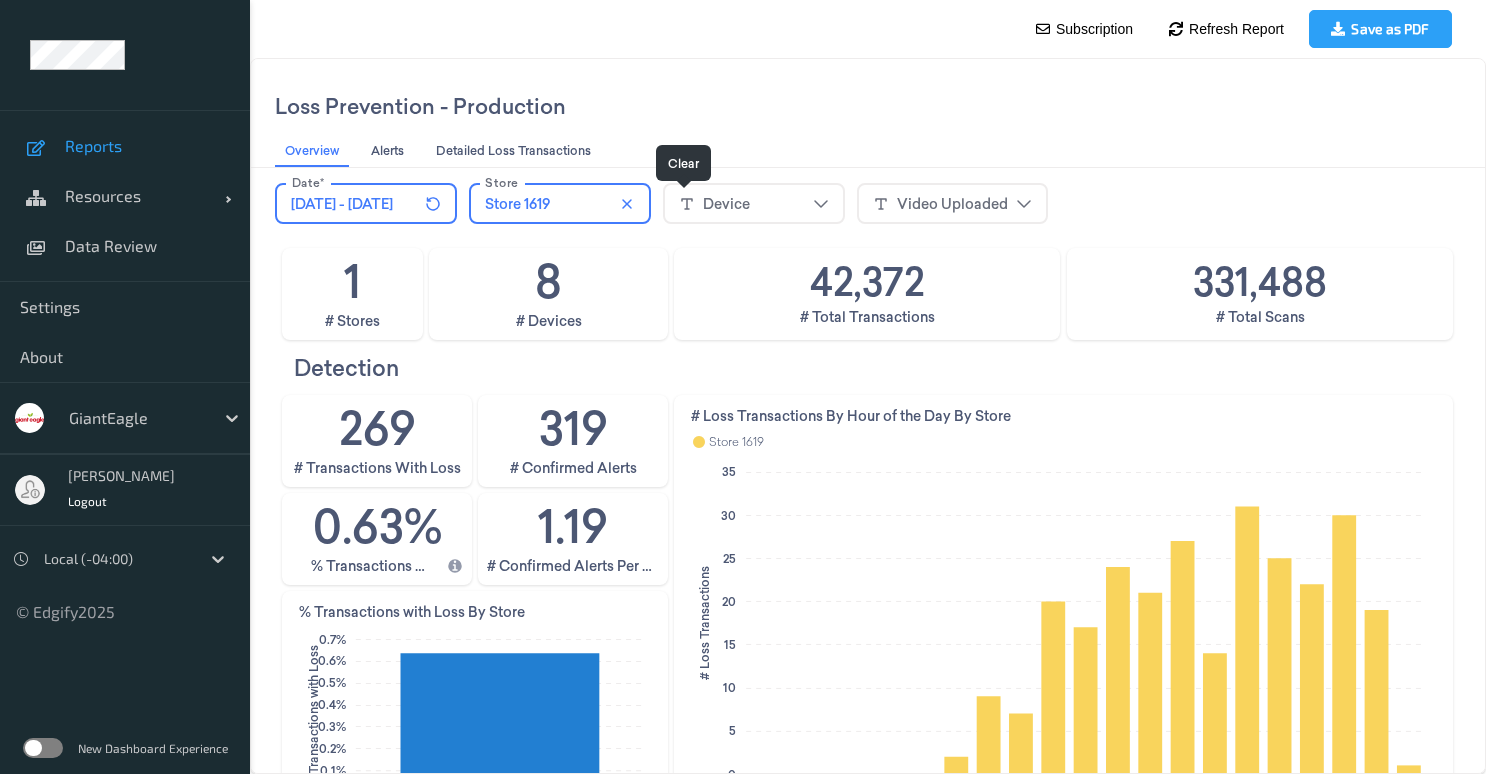 click 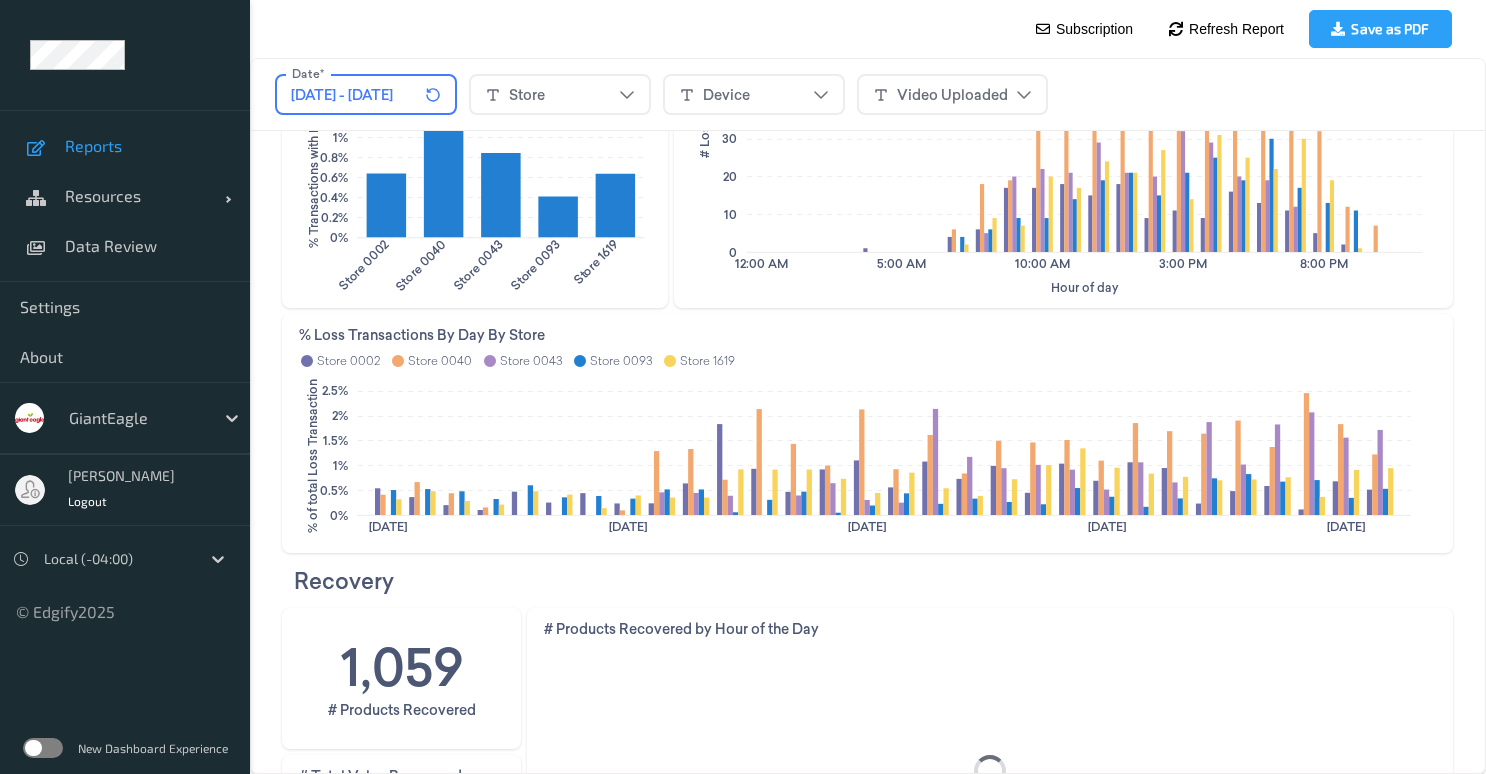 scroll, scrollTop: 650, scrollLeft: 0, axis: vertical 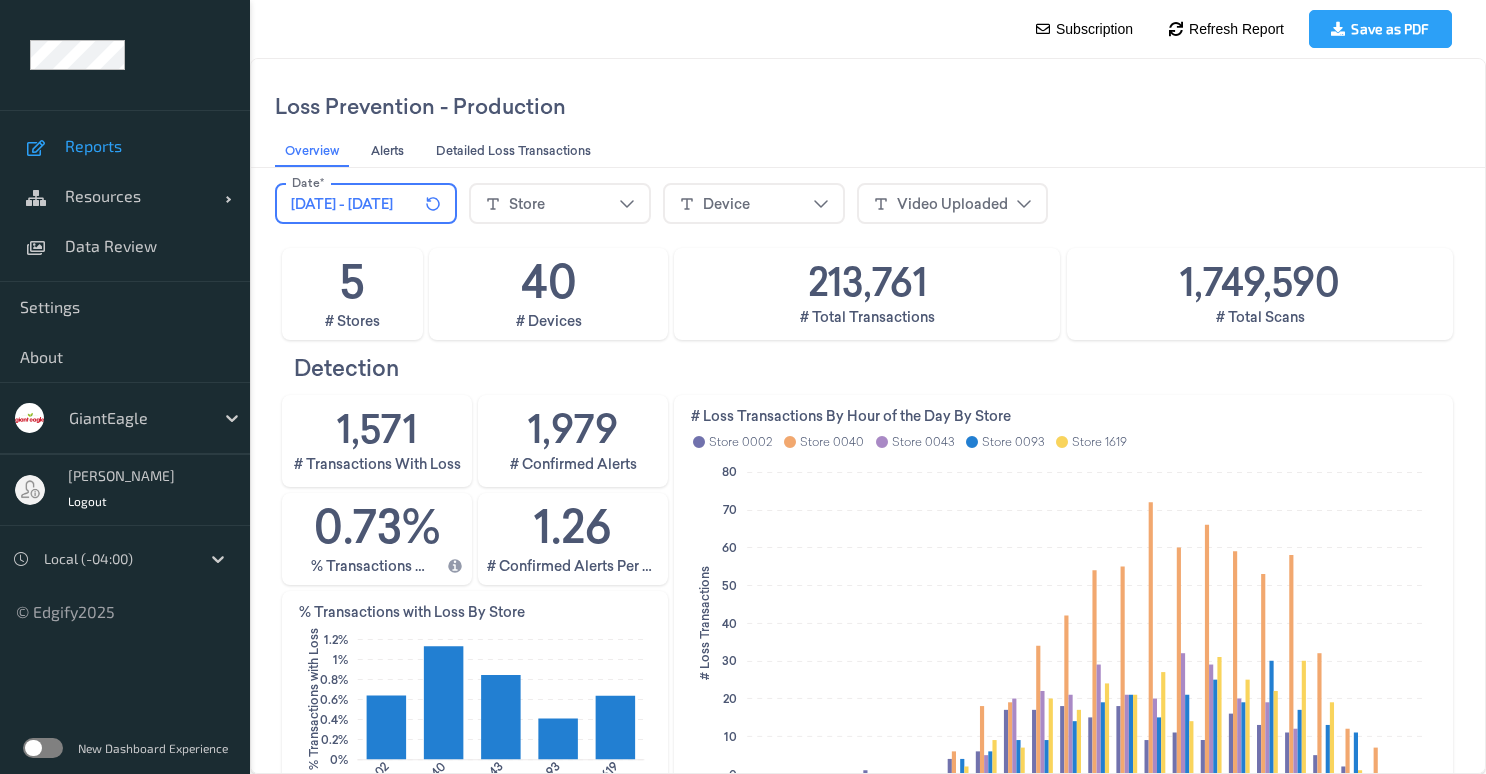 click 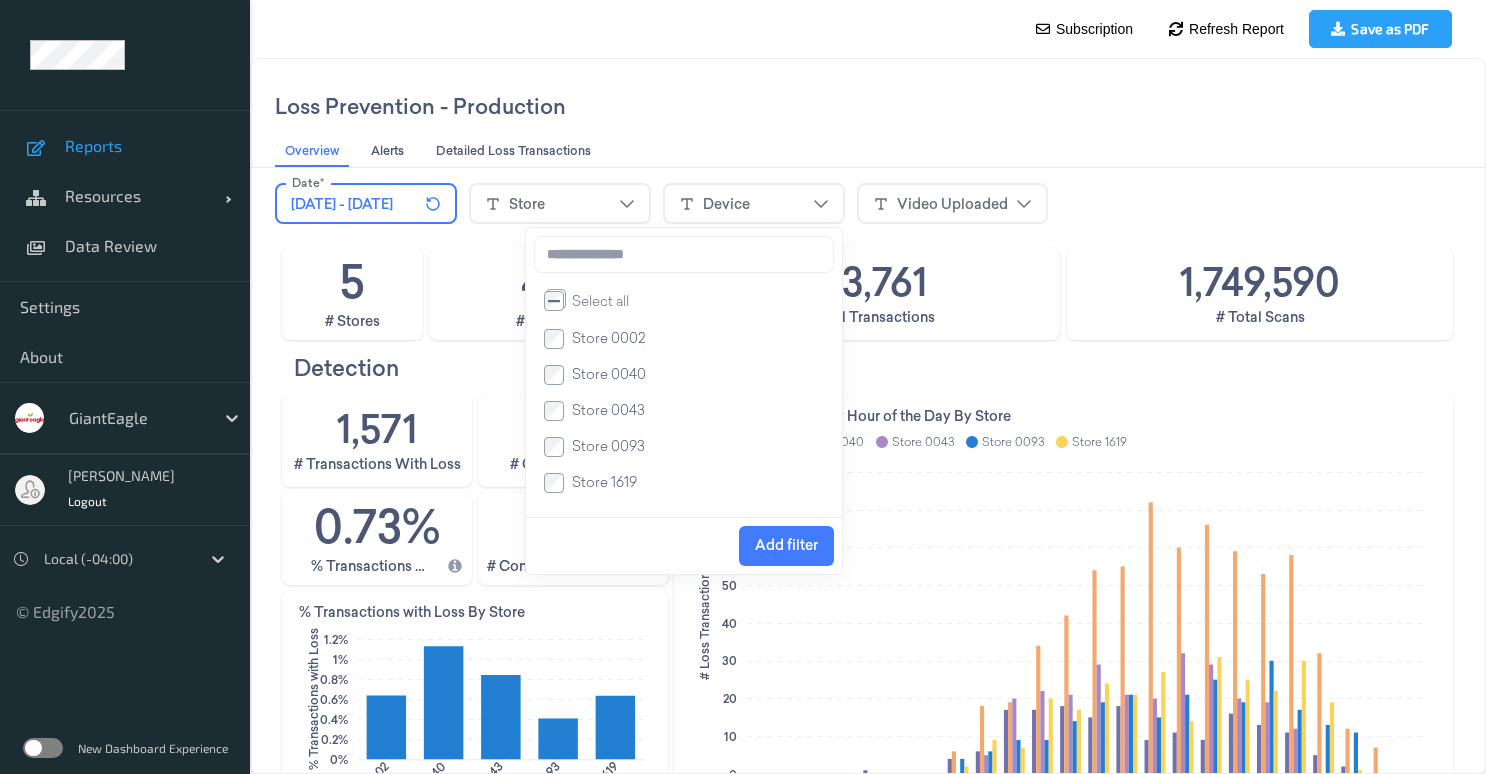 click on "Add filter" at bounding box center (684, 545) 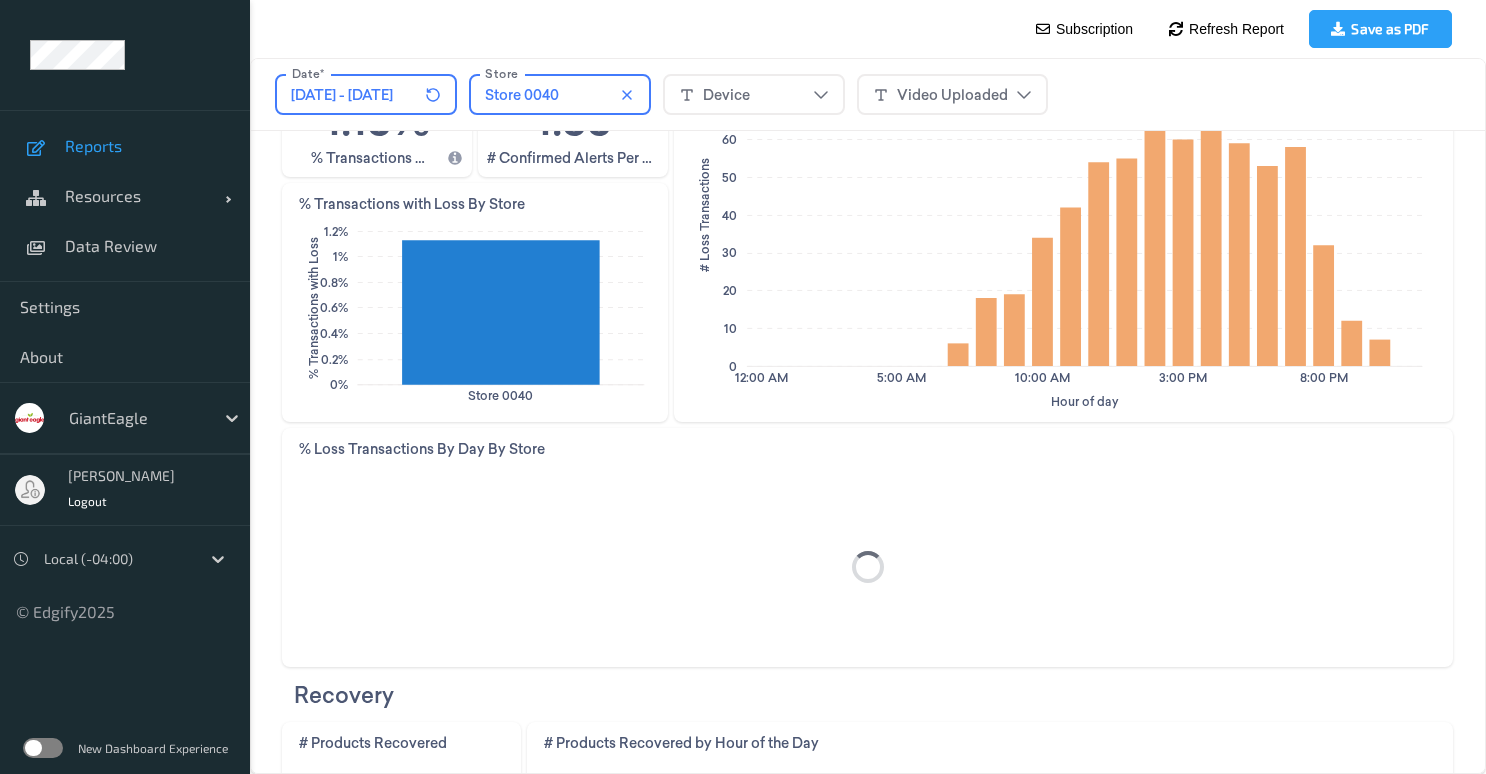 scroll, scrollTop: 650, scrollLeft: 0, axis: vertical 